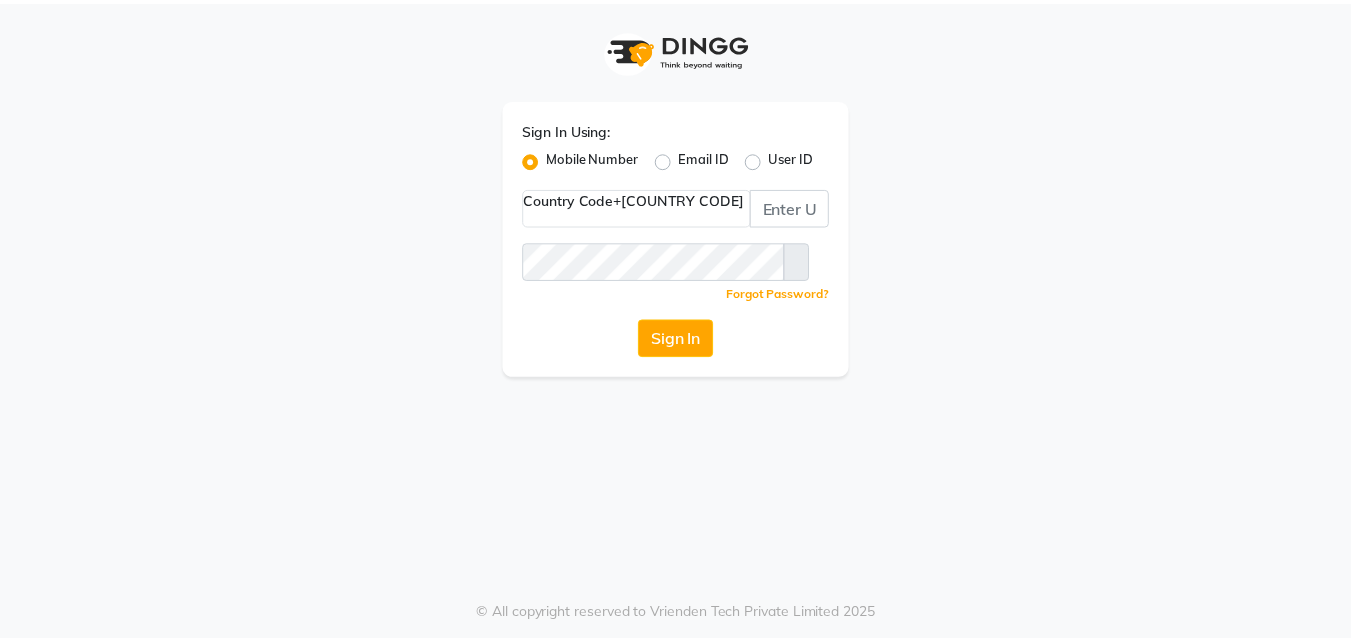 scroll, scrollTop: 0, scrollLeft: 0, axis: both 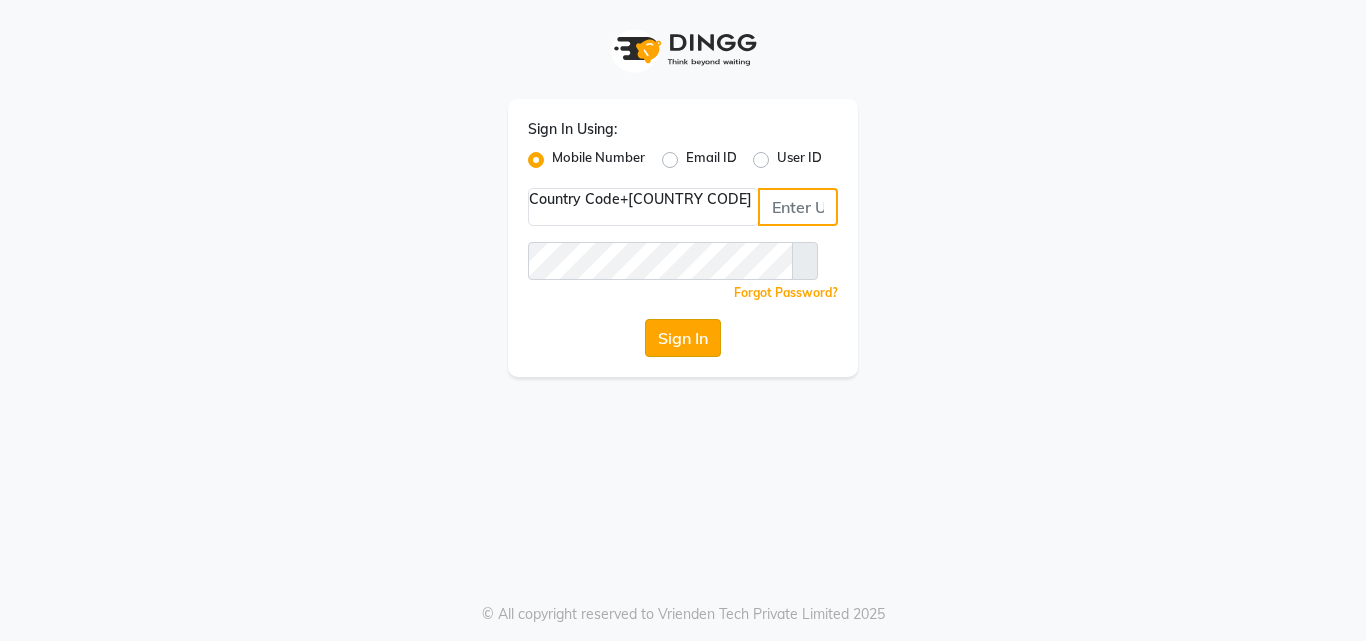 type on "[NUMBER]" 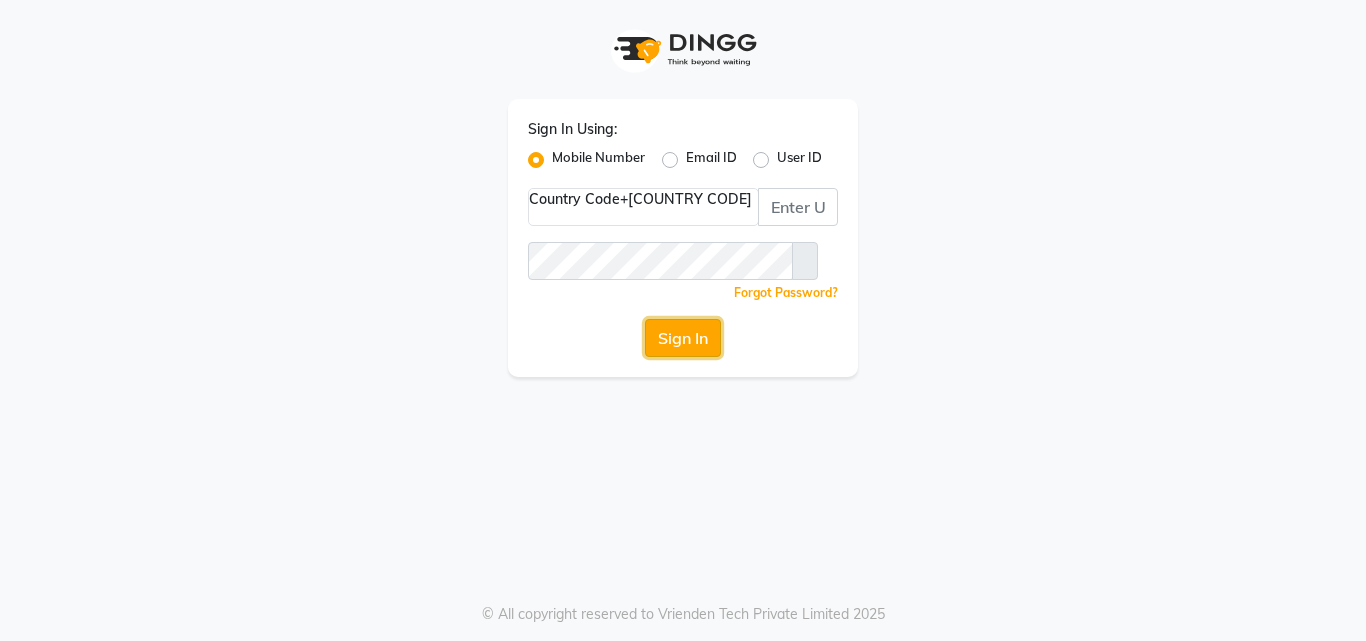 click on "Sign In" at bounding box center [683, 338] 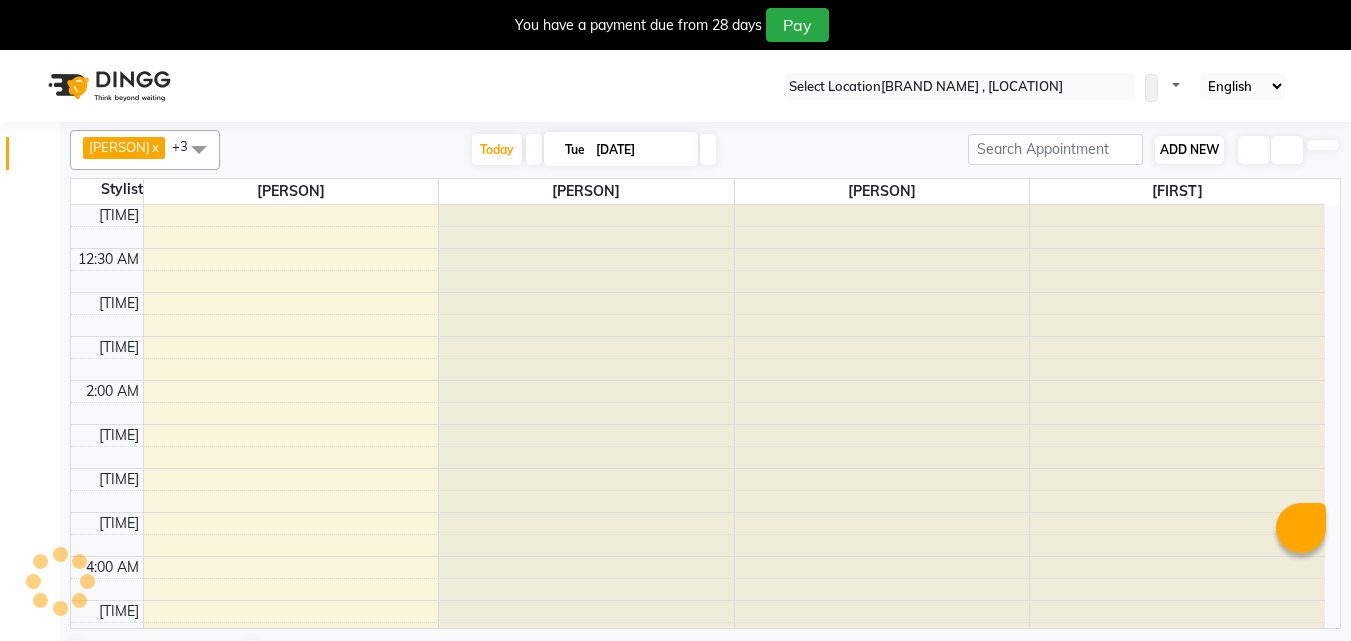 click on "ADD NEW" at bounding box center (1189, 149) 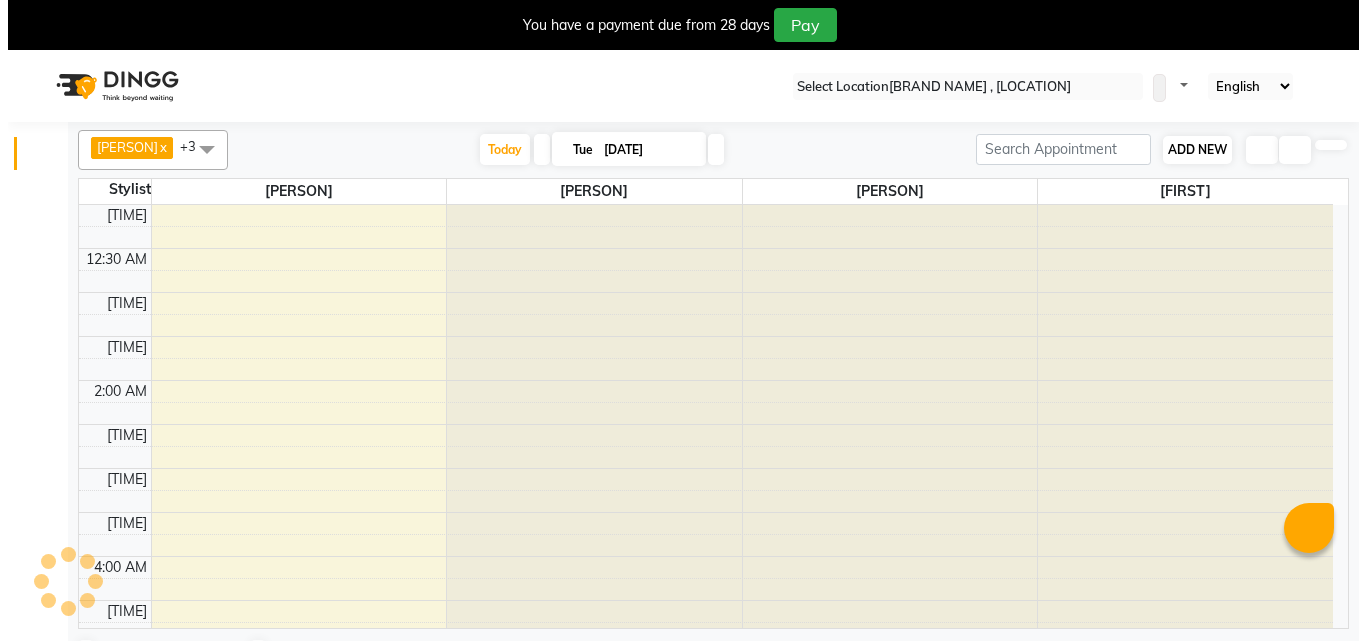 scroll, scrollTop: 529, scrollLeft: 0, axis: vertical 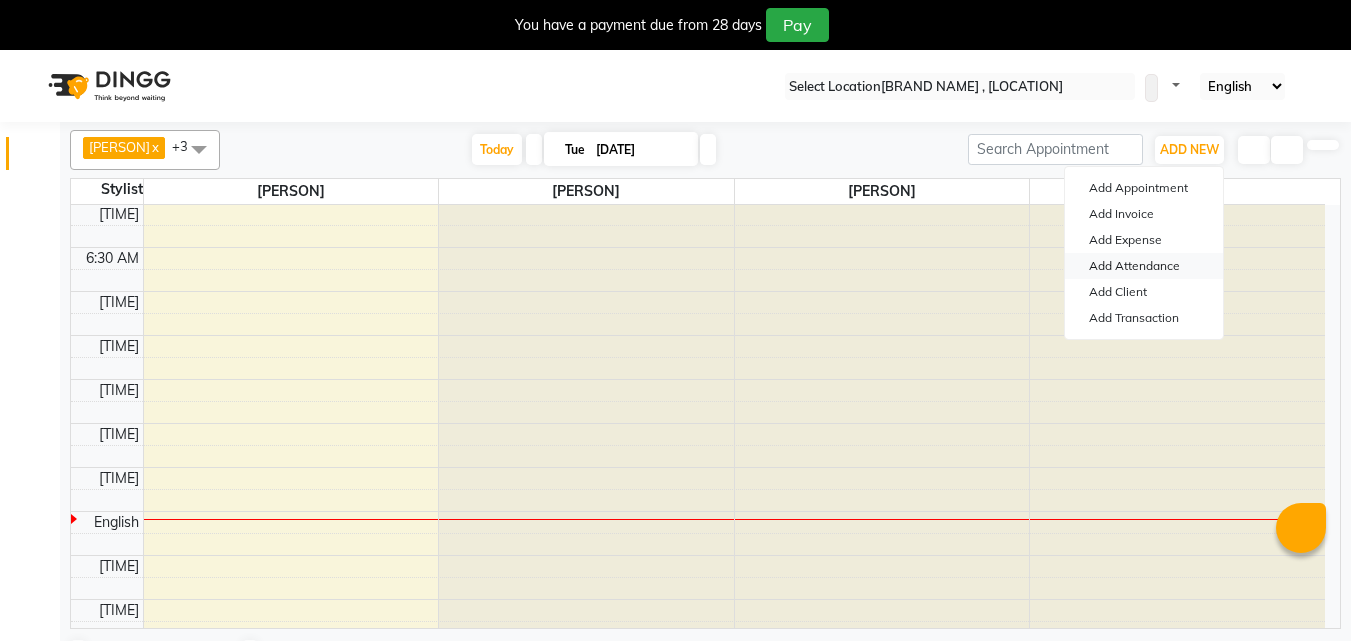 click on "Add Attendance" at bounding box center [1144, 266] 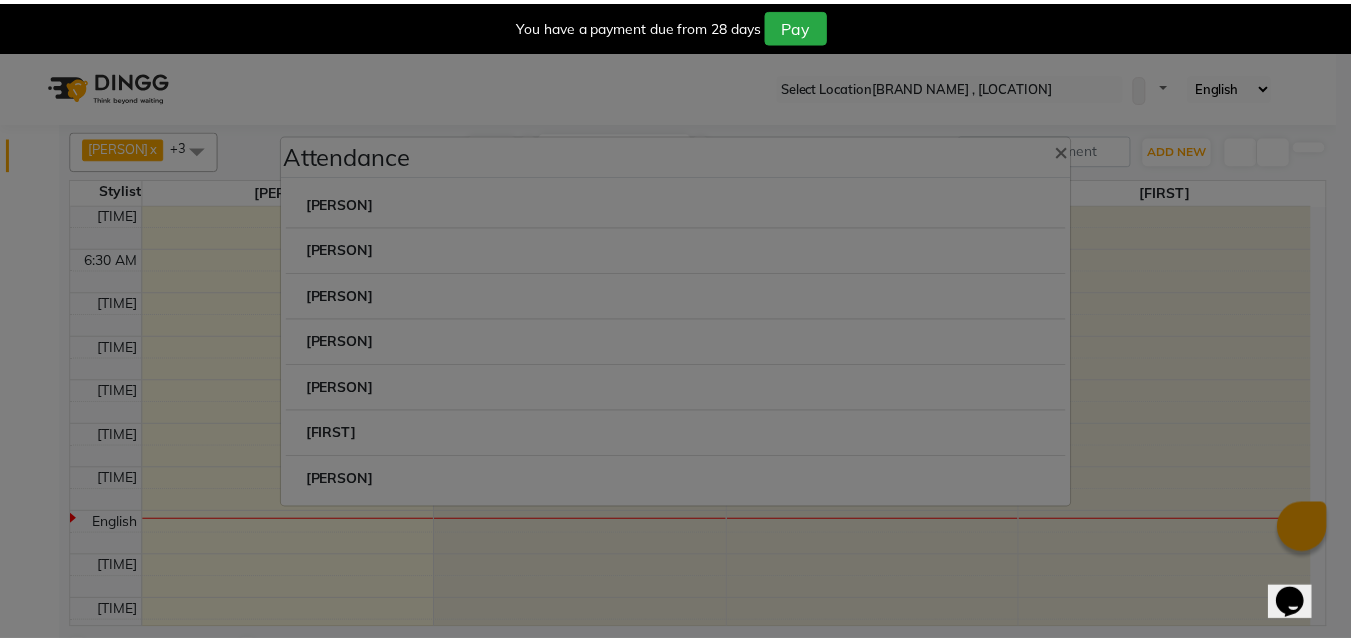 scroll, scrollTop: 0, scrollLeft: 0, axis: both 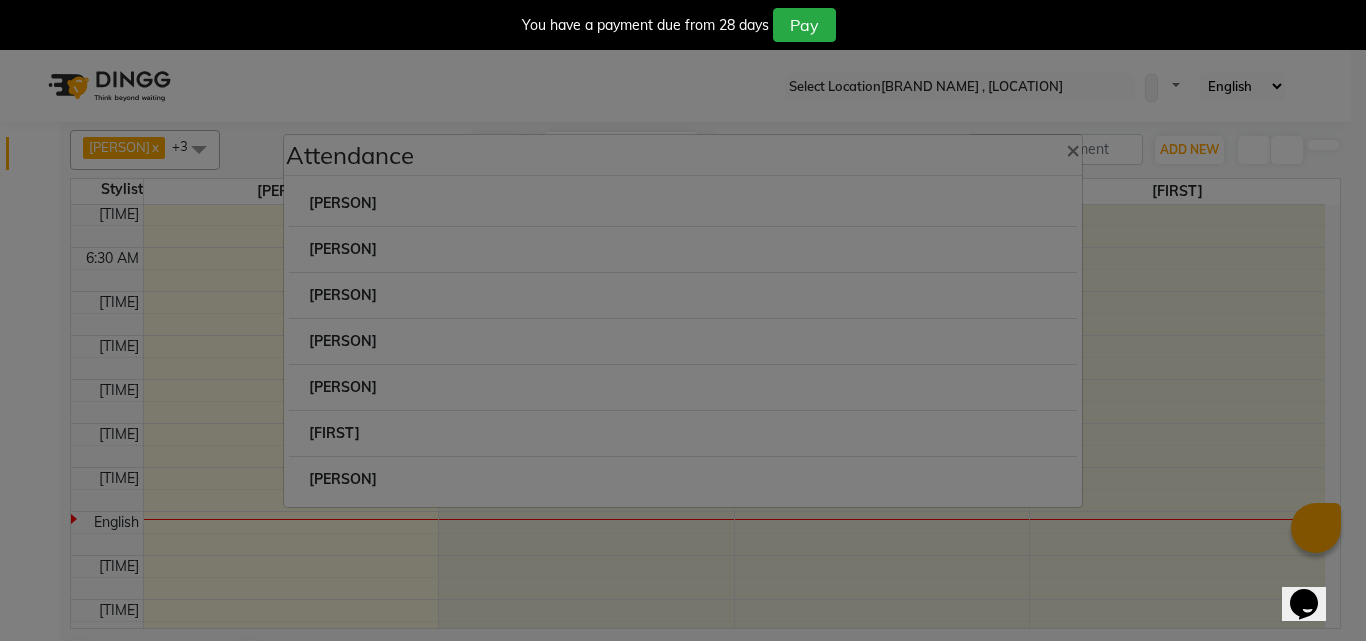 click at bounding box center (504, 193) 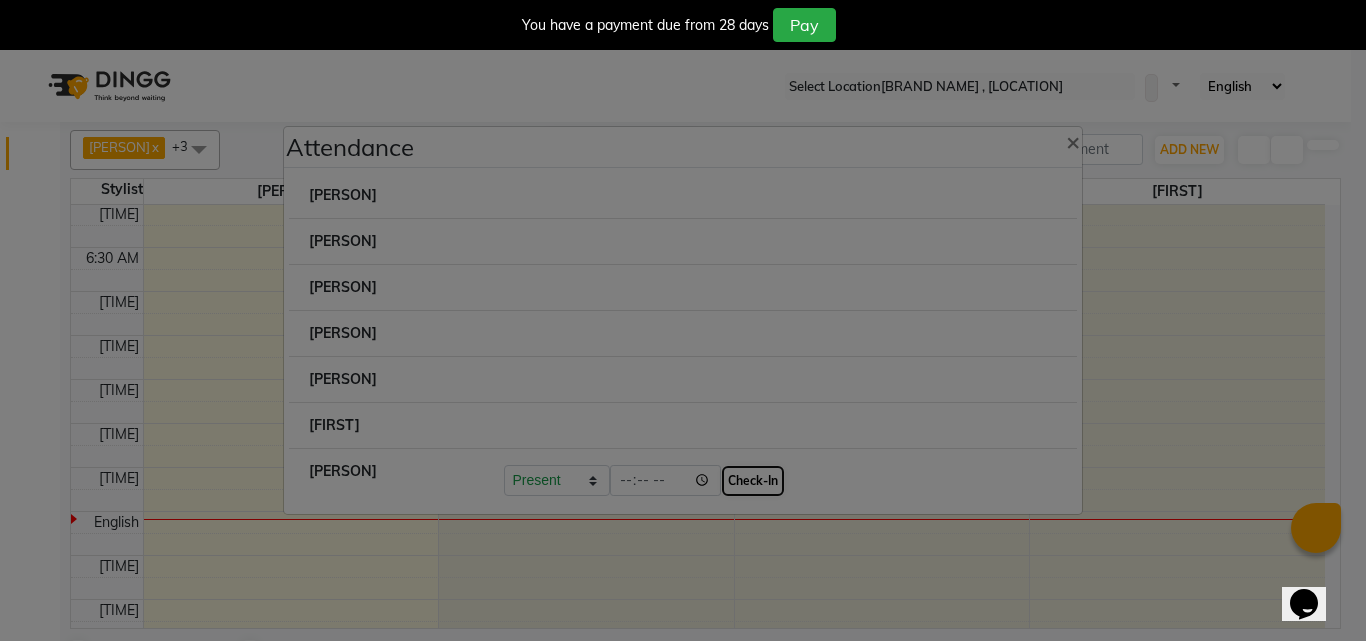 click on "Check-In" at bounding box center (753, 481) 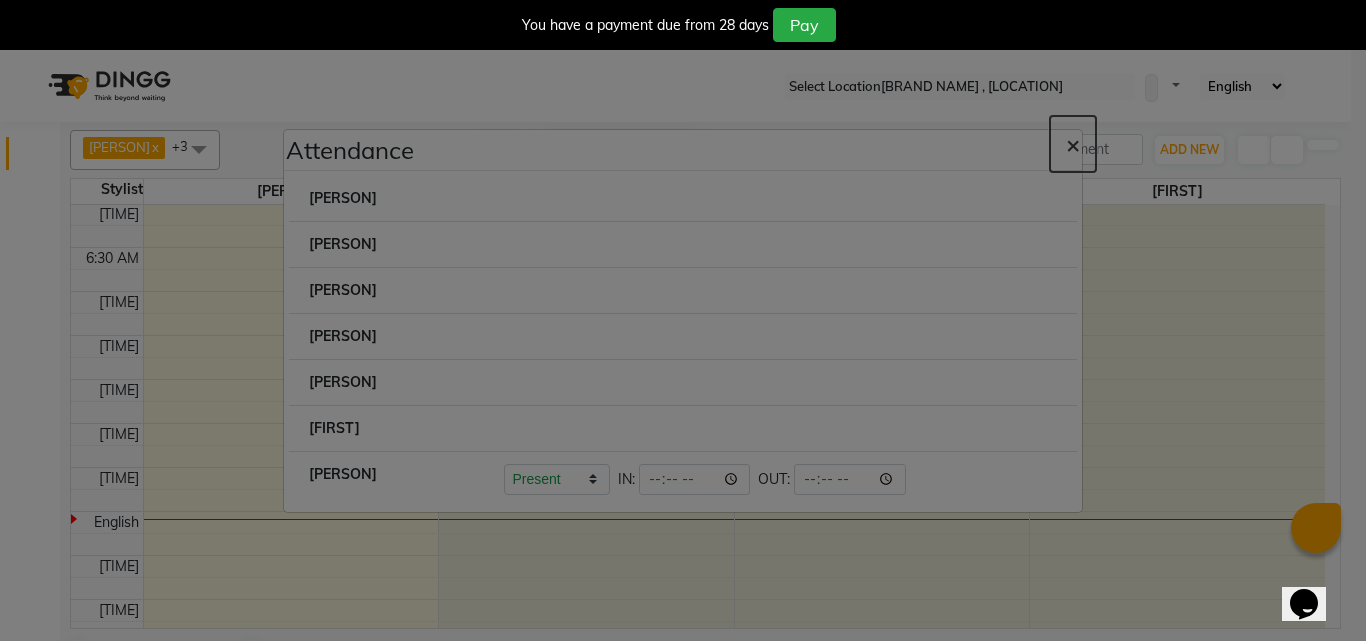 click on "×" at bounding box center [1073, 144] 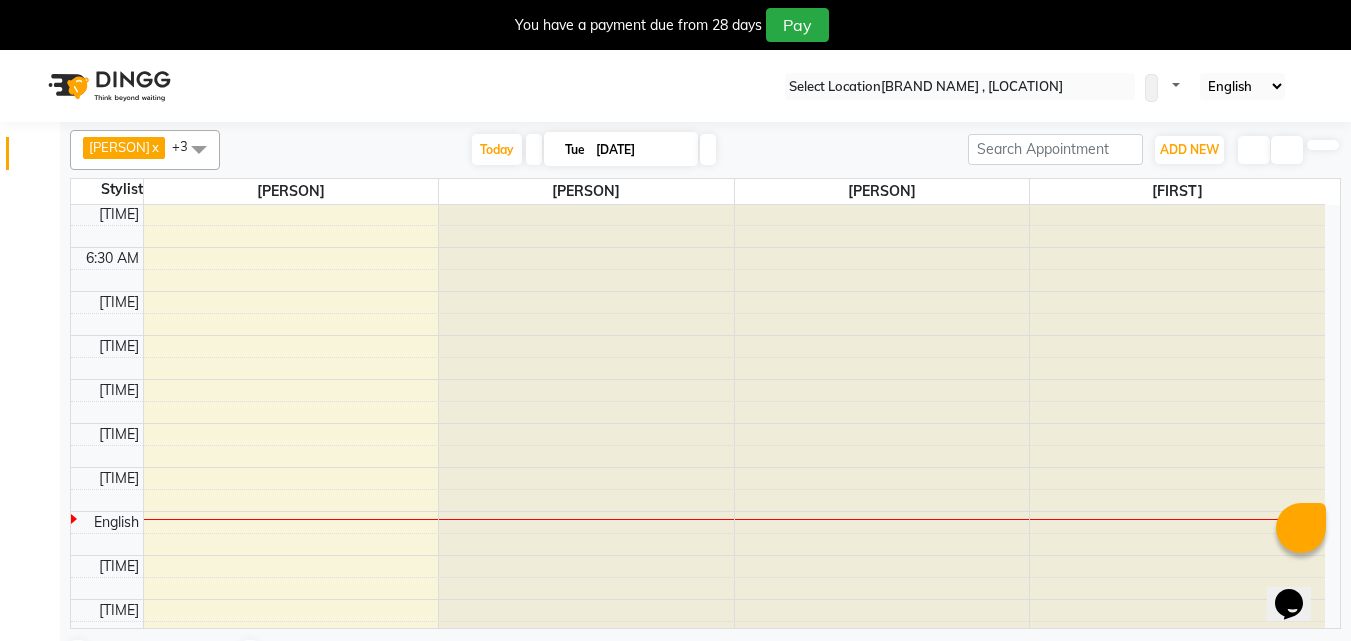 click at bounding box center (1323, 145) 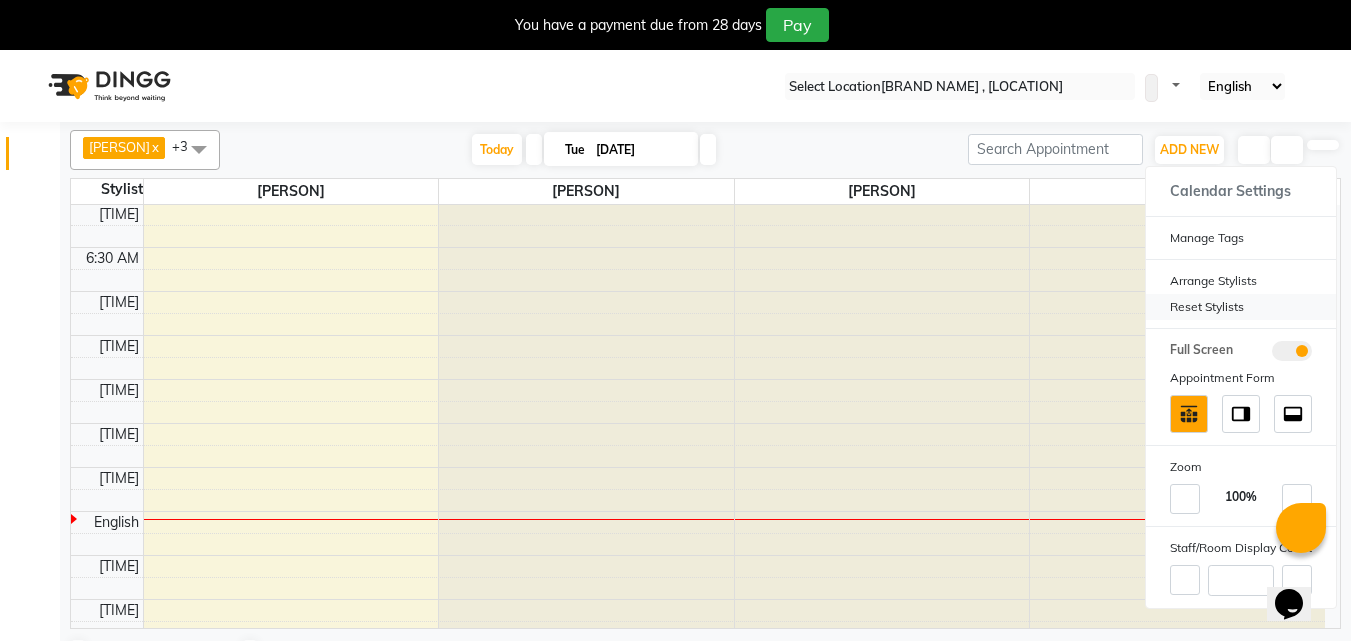 click on "Reset Stylists" at bounding box center [1241, 307] 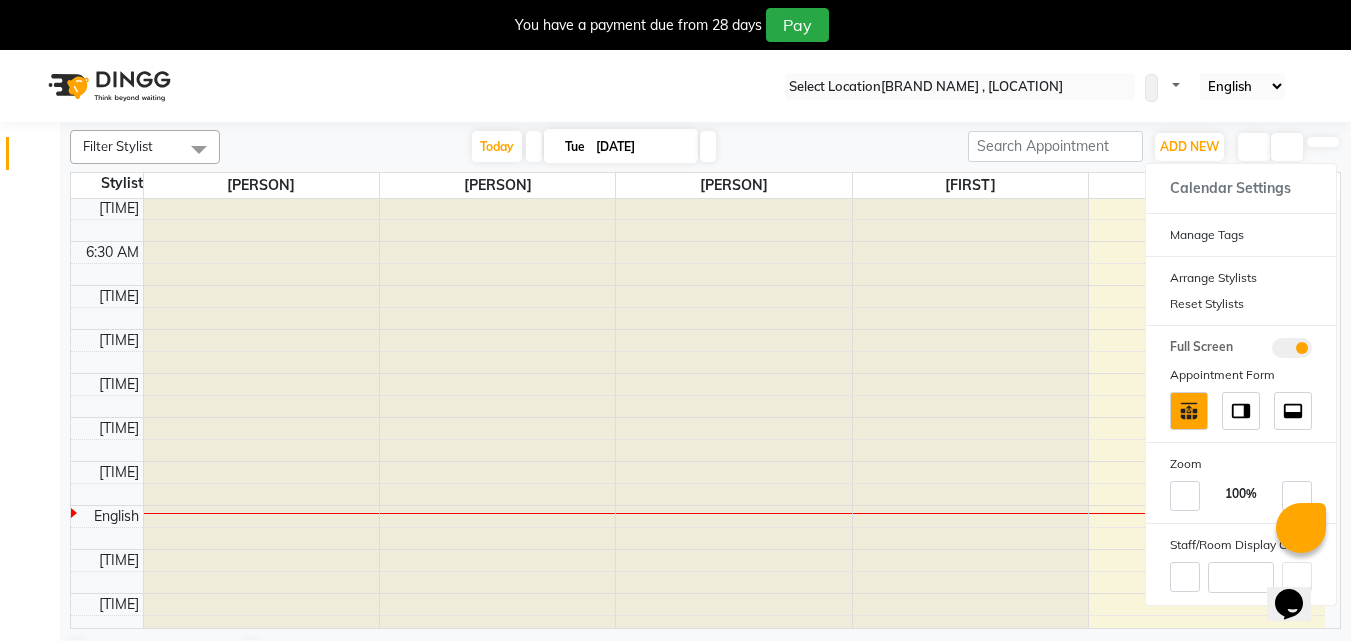 click at bounding box center (199, 149) 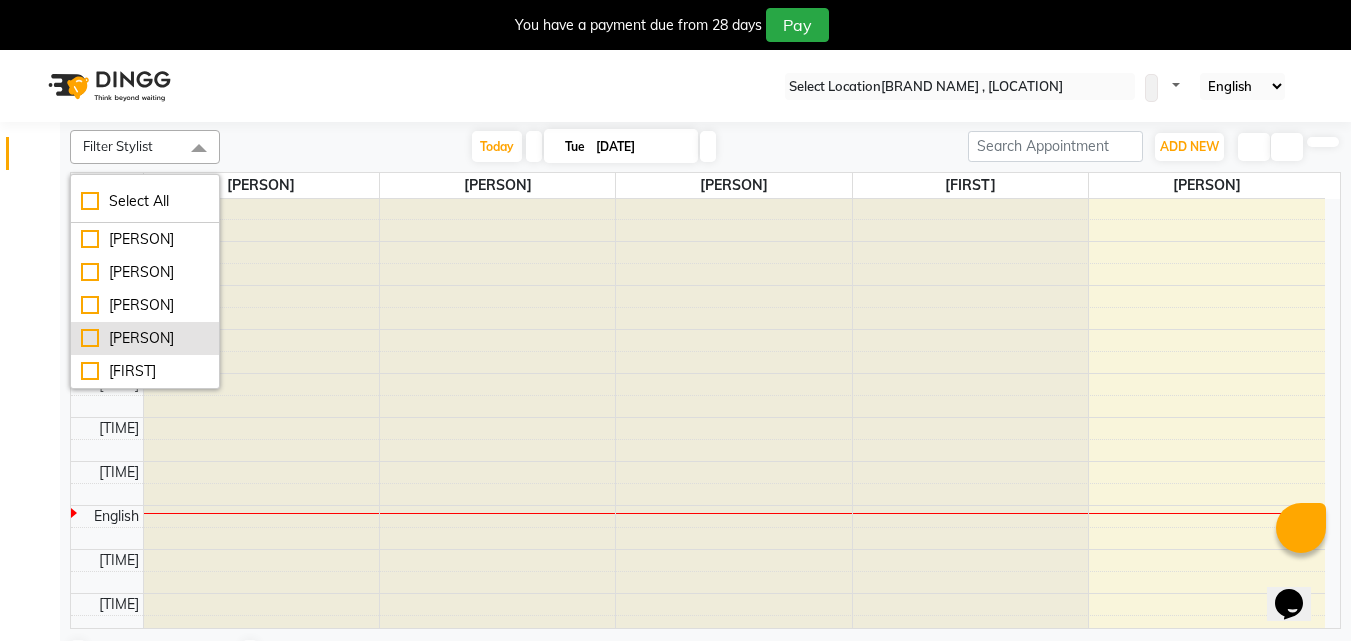 click on "[PERSON]" at bounding box center (145, 239) 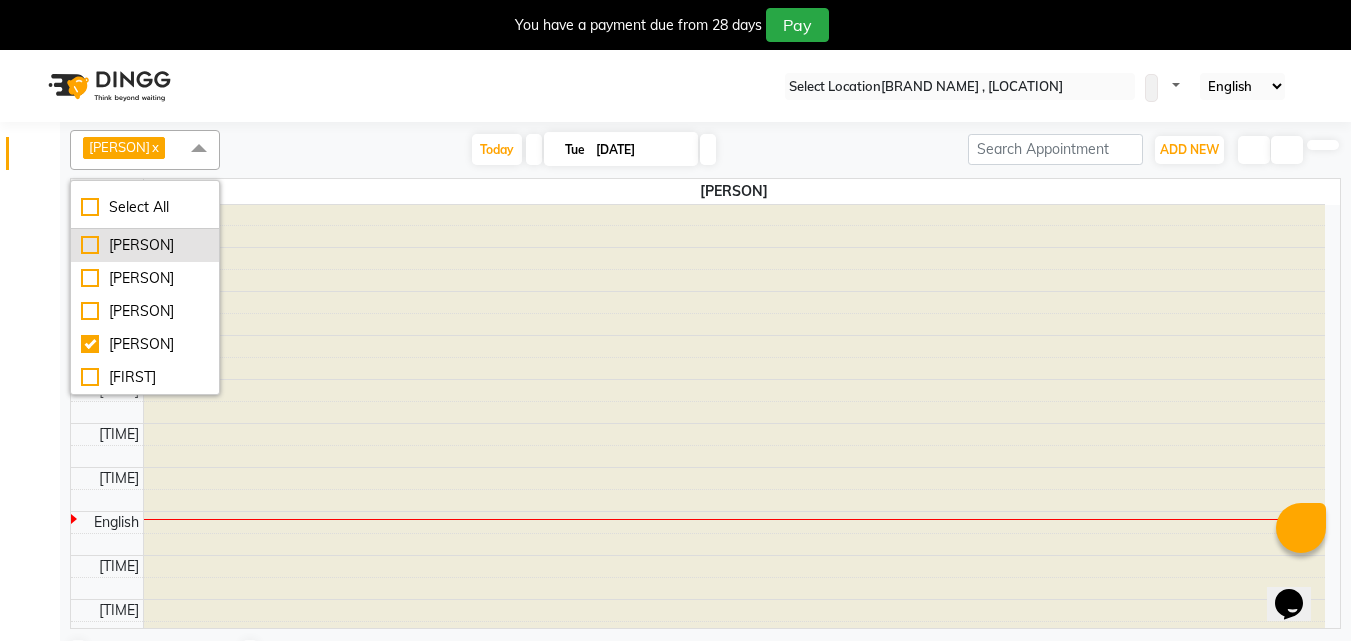 click on "[PERSON]" at bounding box center (145, 245) 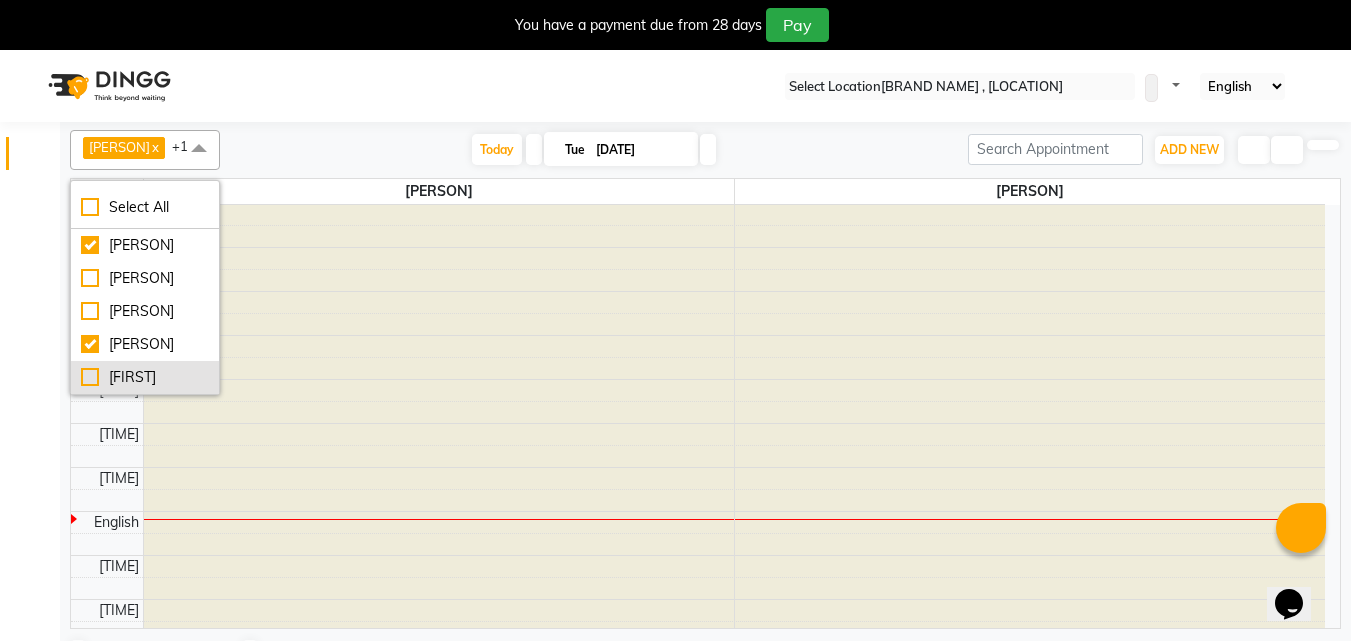 click on "[FIRST]" at bounding box center (145, 245) 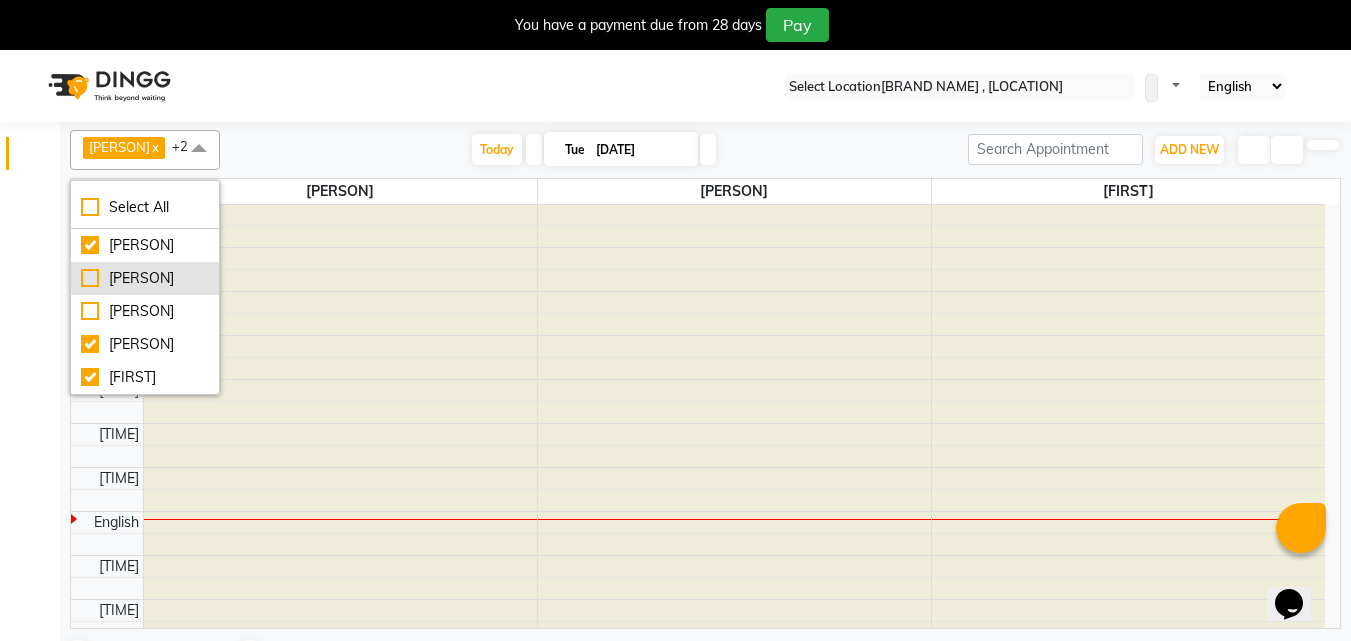 click on "[PERSON]" at bounding box center [145, 245] 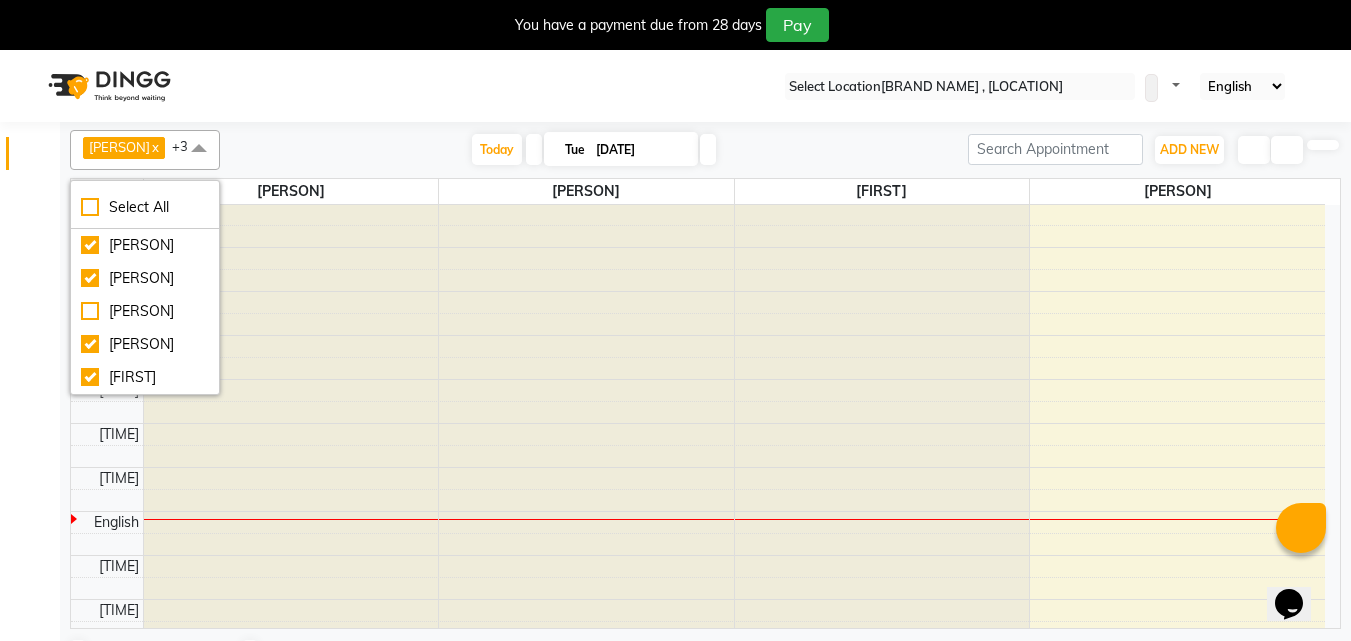 click on "Calendar  Invoice  Clients  Inventory  Reports Completed InProgress Upcoming Dropped Tentative Check-In Confirm Bookings Segments Page Builder" at bounding box center [135, 384] 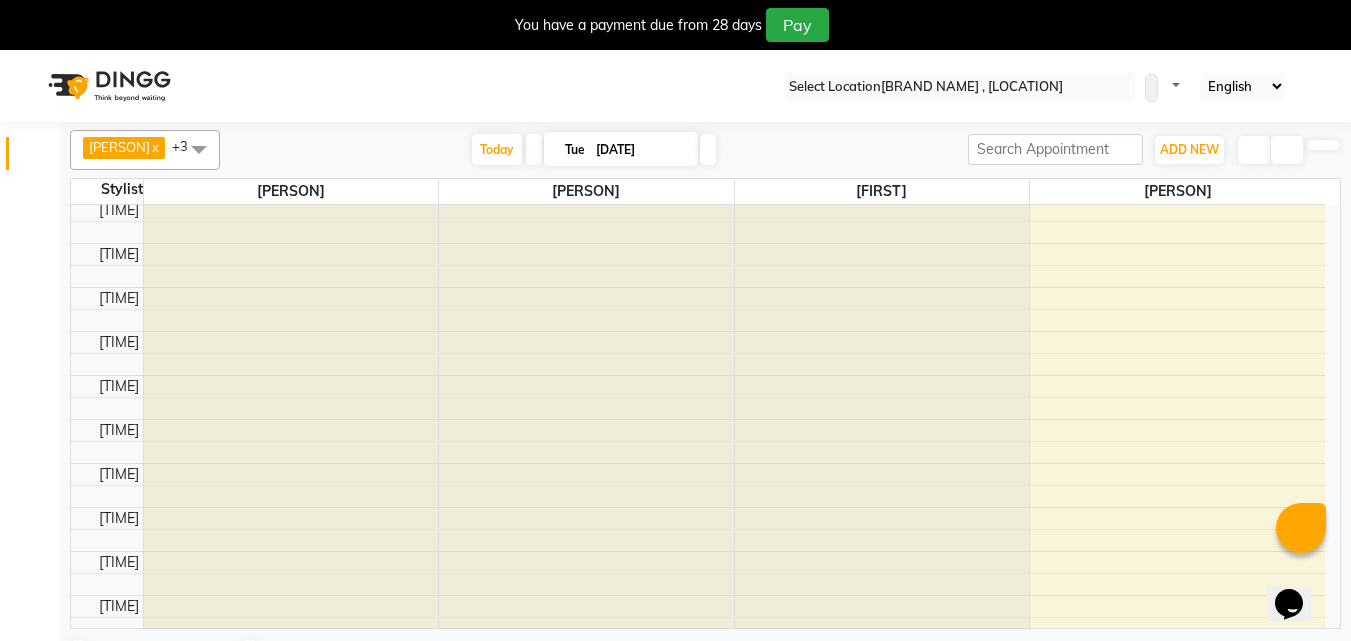 scroll, scrollTop: 829, scrollLeft: 0, axis: vertical 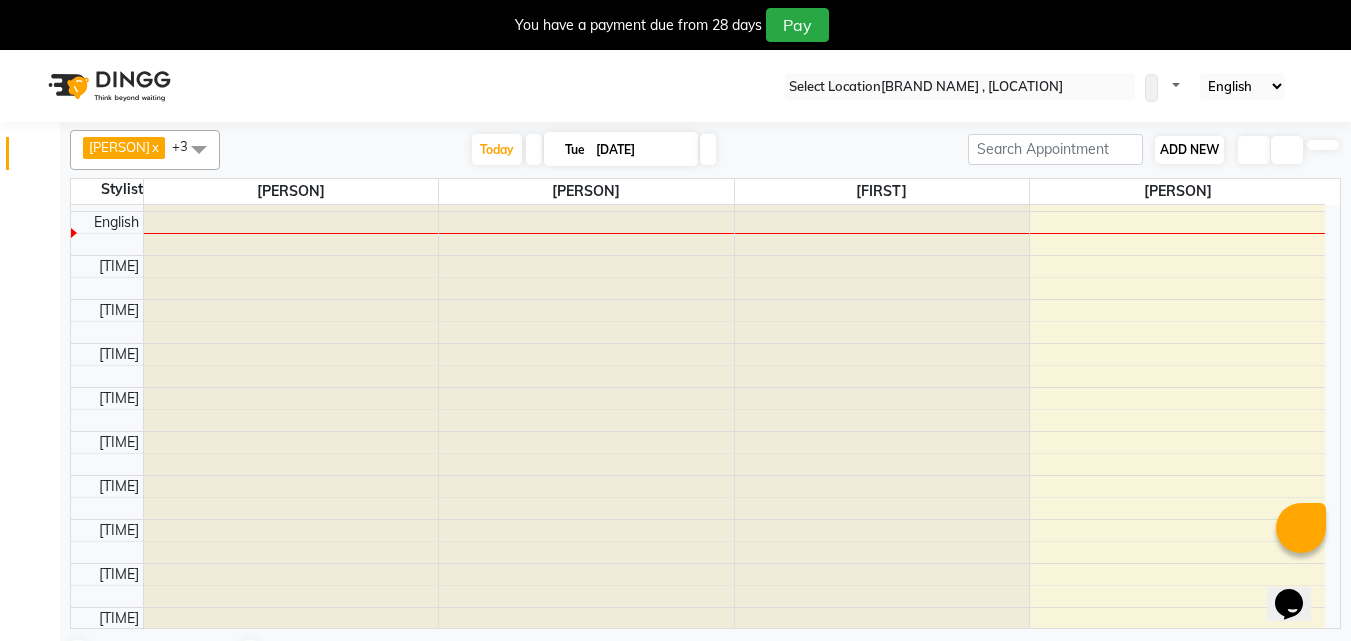 click on "ADD NEW" at bounding box center [1189, 149] 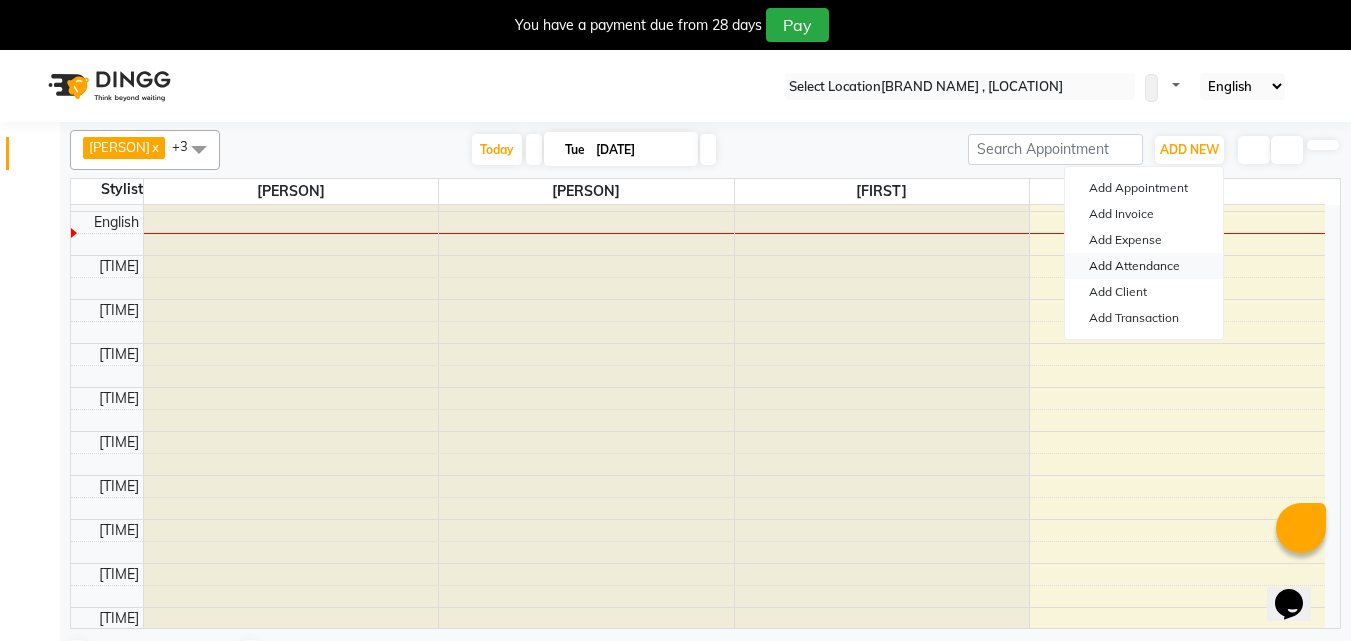 click on "Add Attendance" at bounding box center [1144, 266] 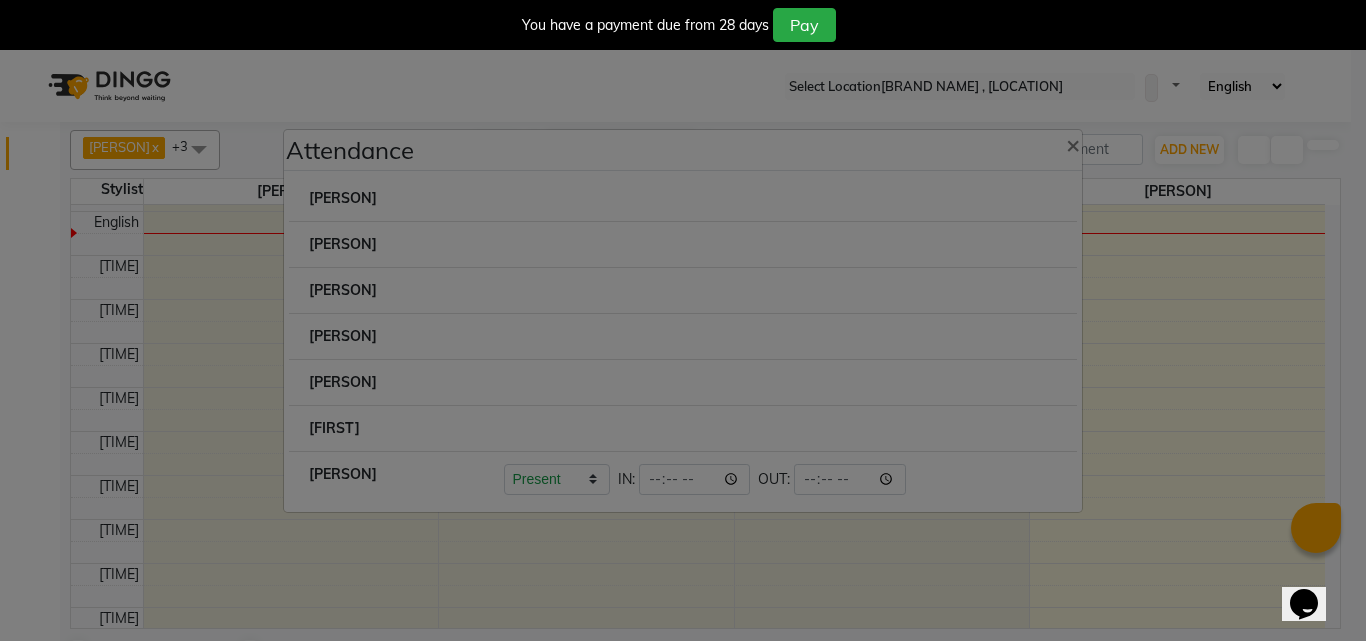 click at bounding box center (504, 188) 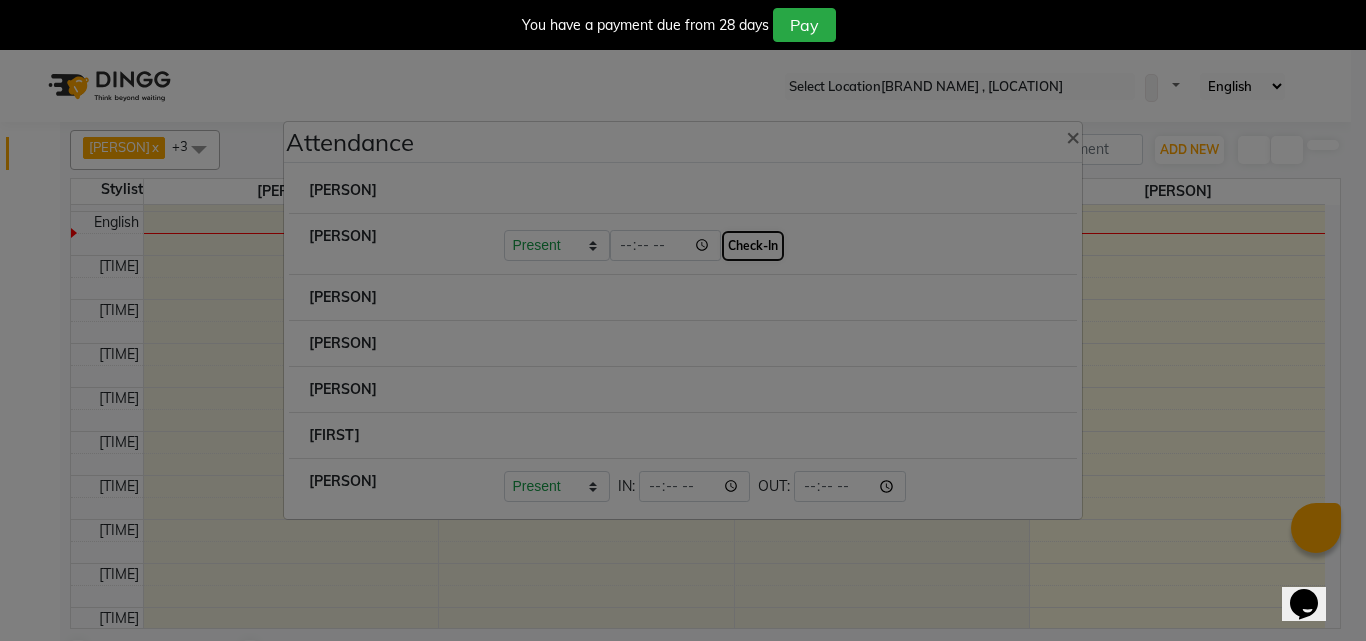 click on "Check-In" at bounding box center [753, 246] 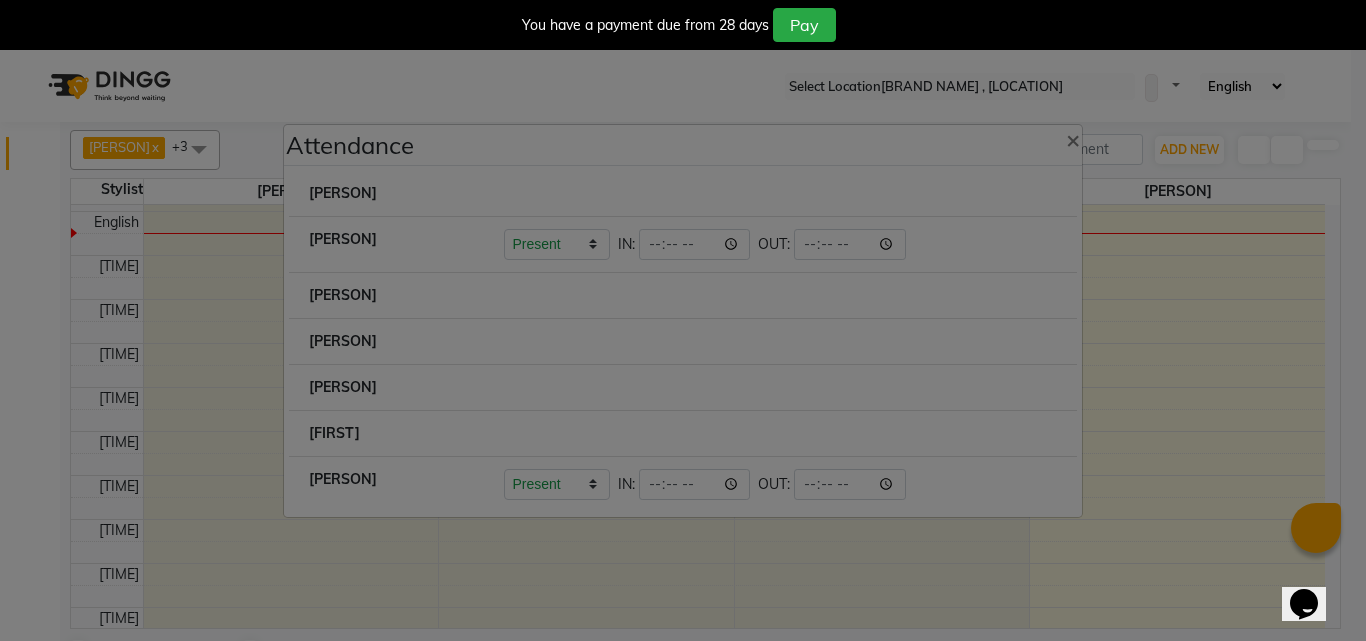 click on "Attendance × [PERSON] [PERSON] [PERSON] [PERSON] [PERSON] [PERSON] [PERSON] Present Absent Late Half Day Weekly Off IN: 09:45 OUT: [PERSON] [PERSON] [PERSON] [PERSON] [PERSON] Present Absent Late Half Day Weekly Off IN: 09:35 OUT:" at bounding box center [683, 320] 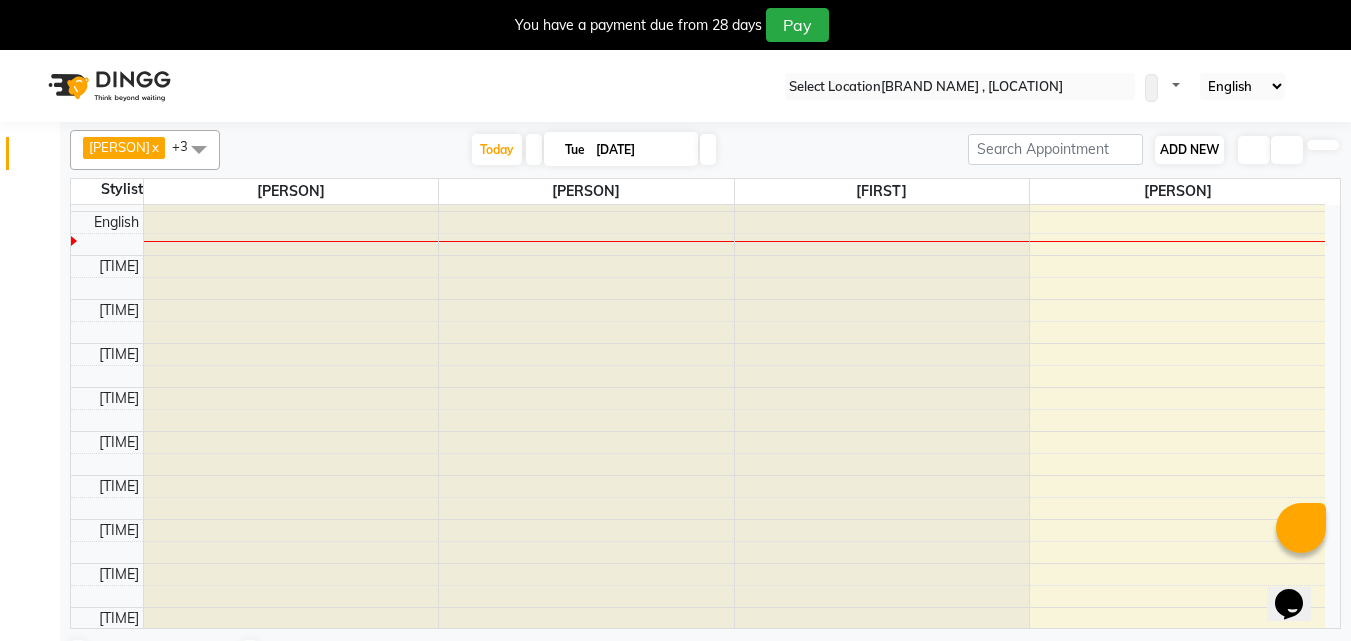 click on "ADD NEW" at bounding box center [1189, 149] 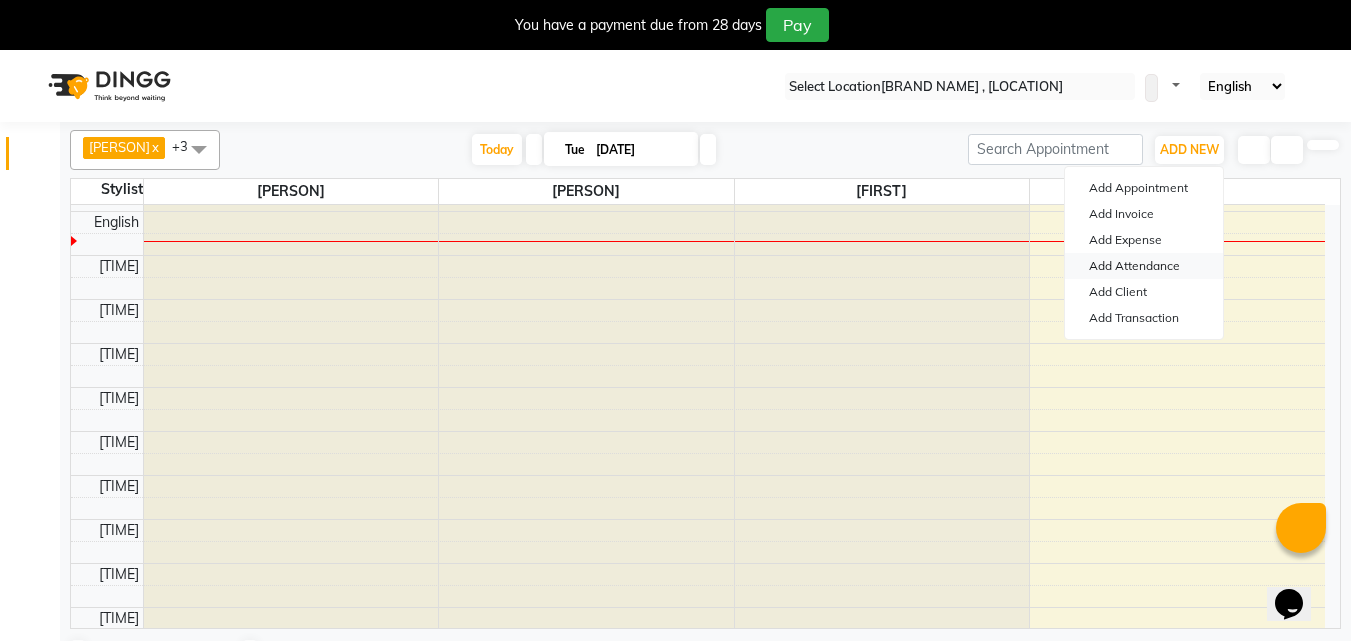 click on "Add Attendance" at bounding box center [1144, 266] 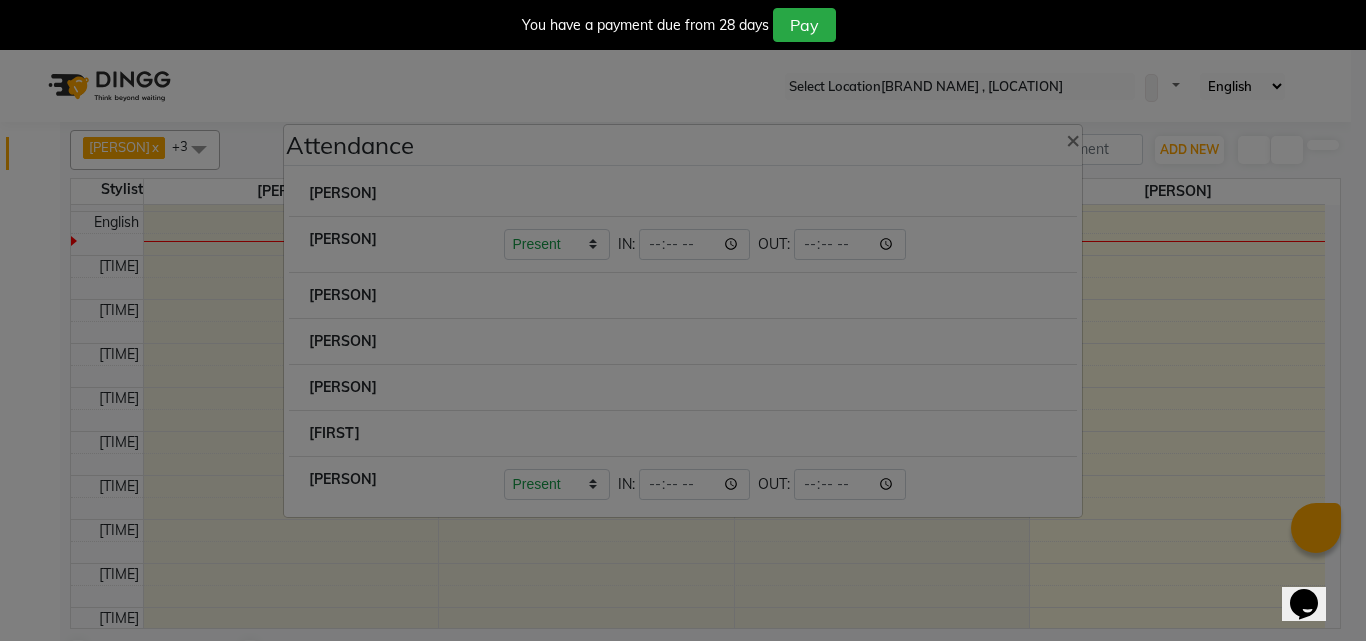 click at bounding box center (504, 183) 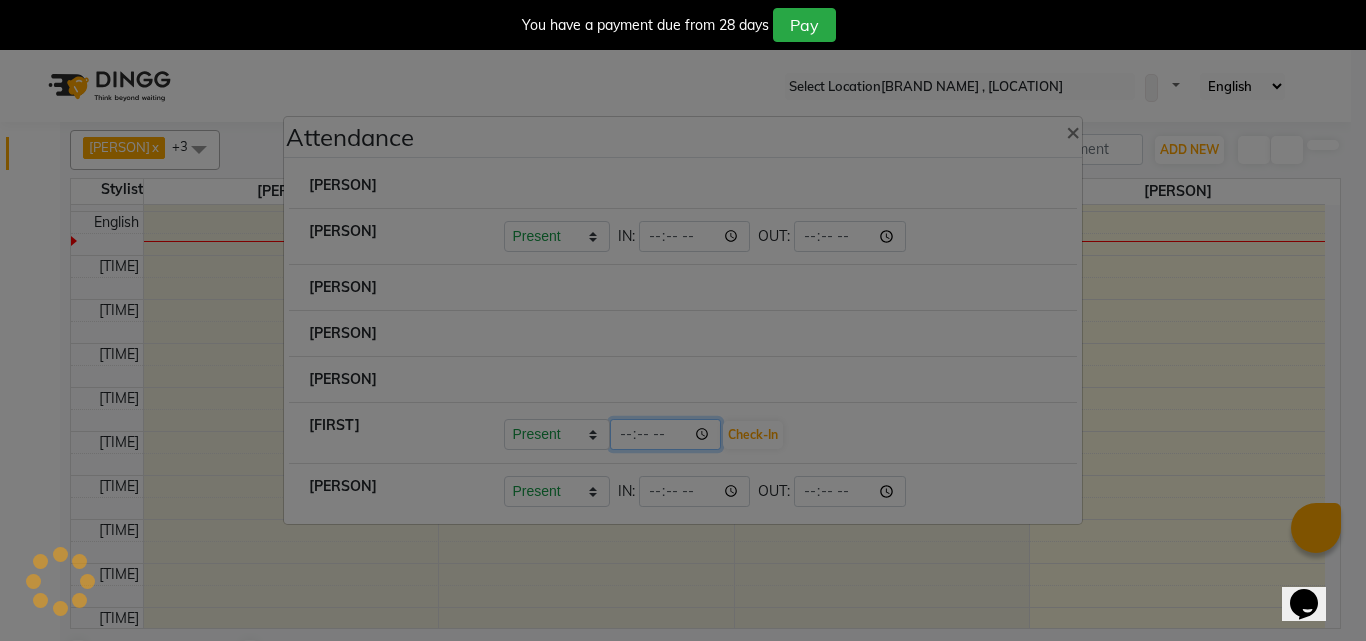 click on "[TIME]" at bounding box center [666, 434] 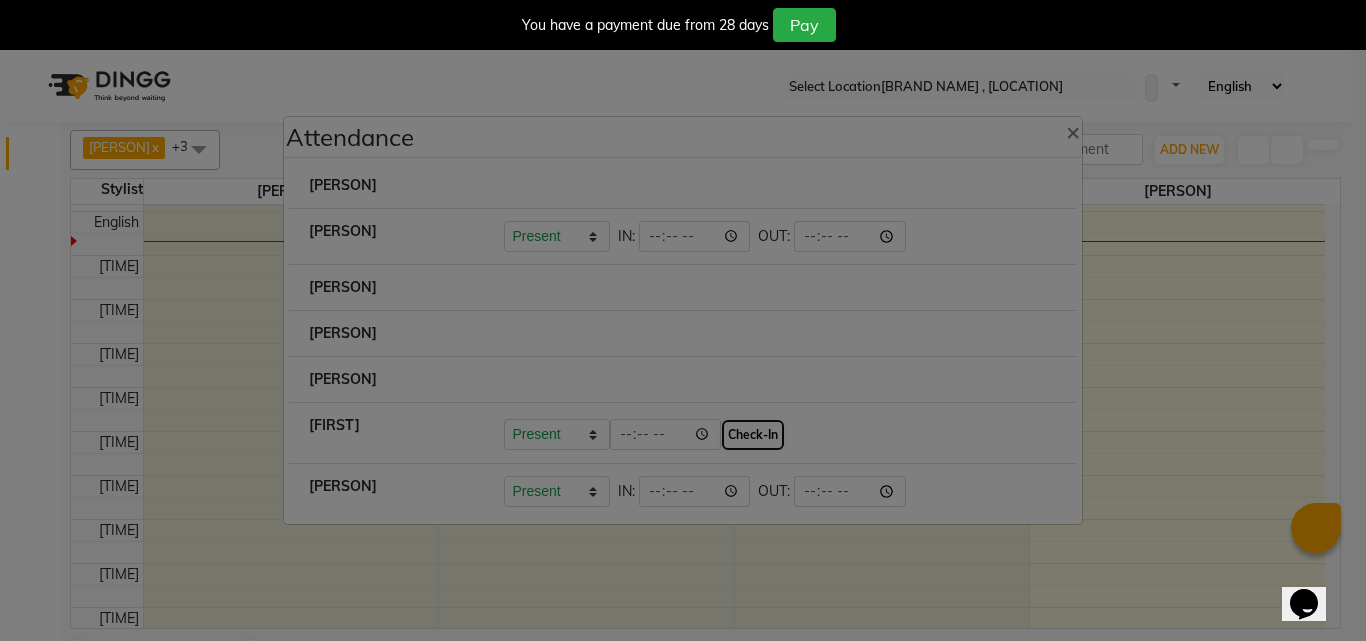 click on "Check-In" at bounding box center (753, 435) 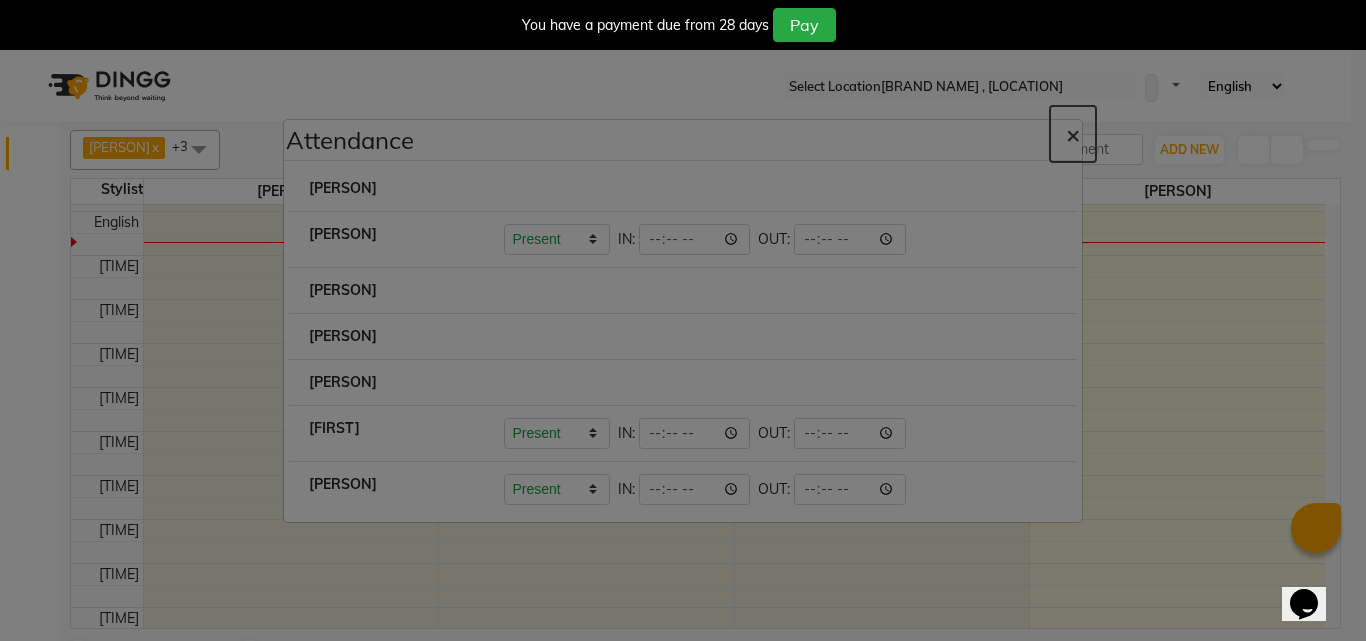 click on "×" at bounding box center (1073, 134) 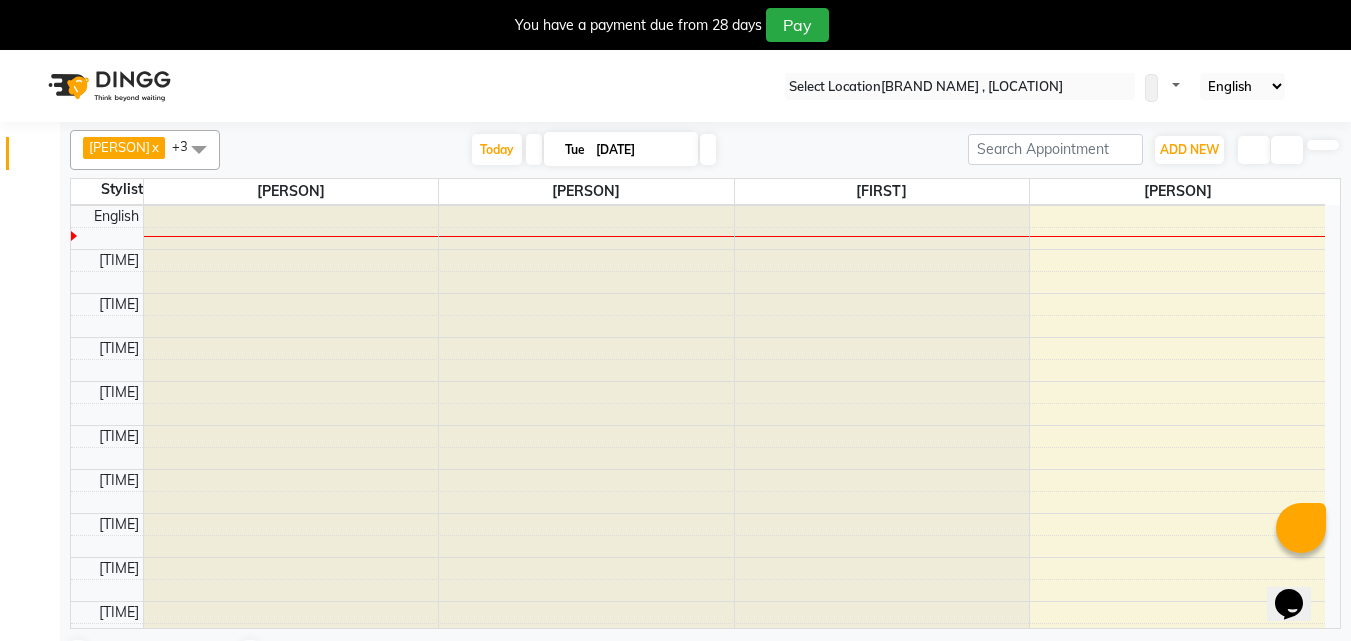 scroll, scrollTop: 829, scrollLeft: 0, axis: vertical 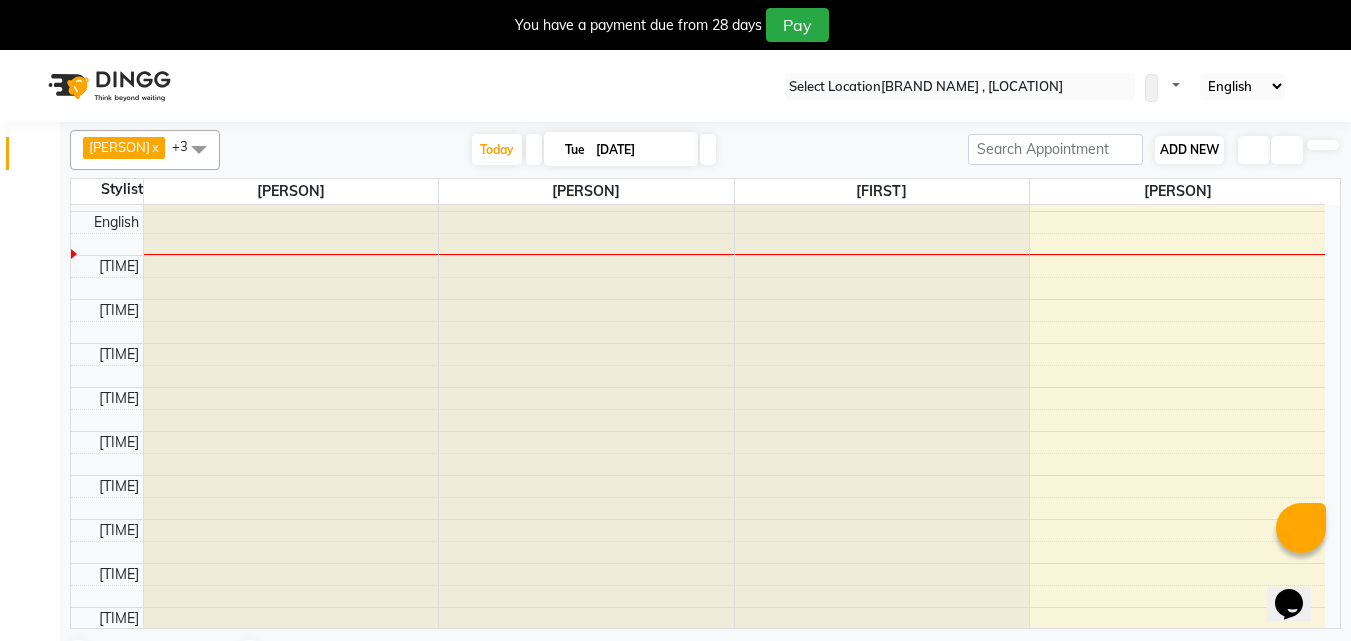 click on "ADD NEW" at bounding box center [1189, 149] 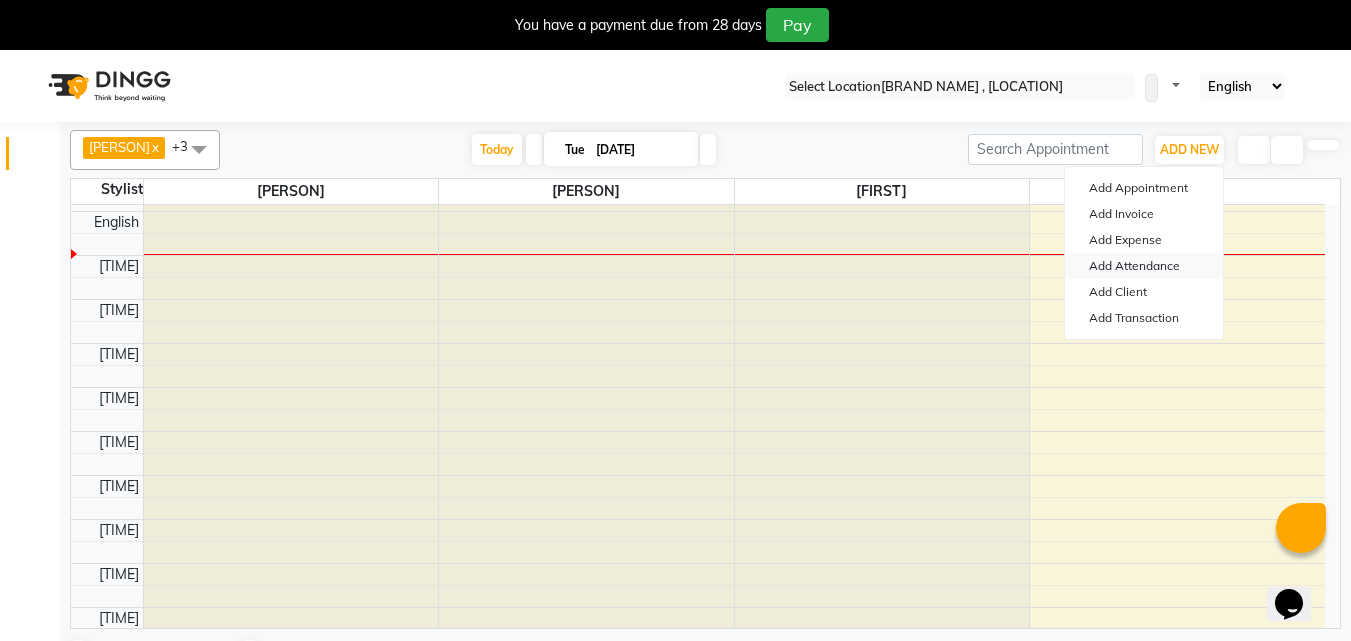 click on "Add Attendance" at bounding box center [1144, 266] 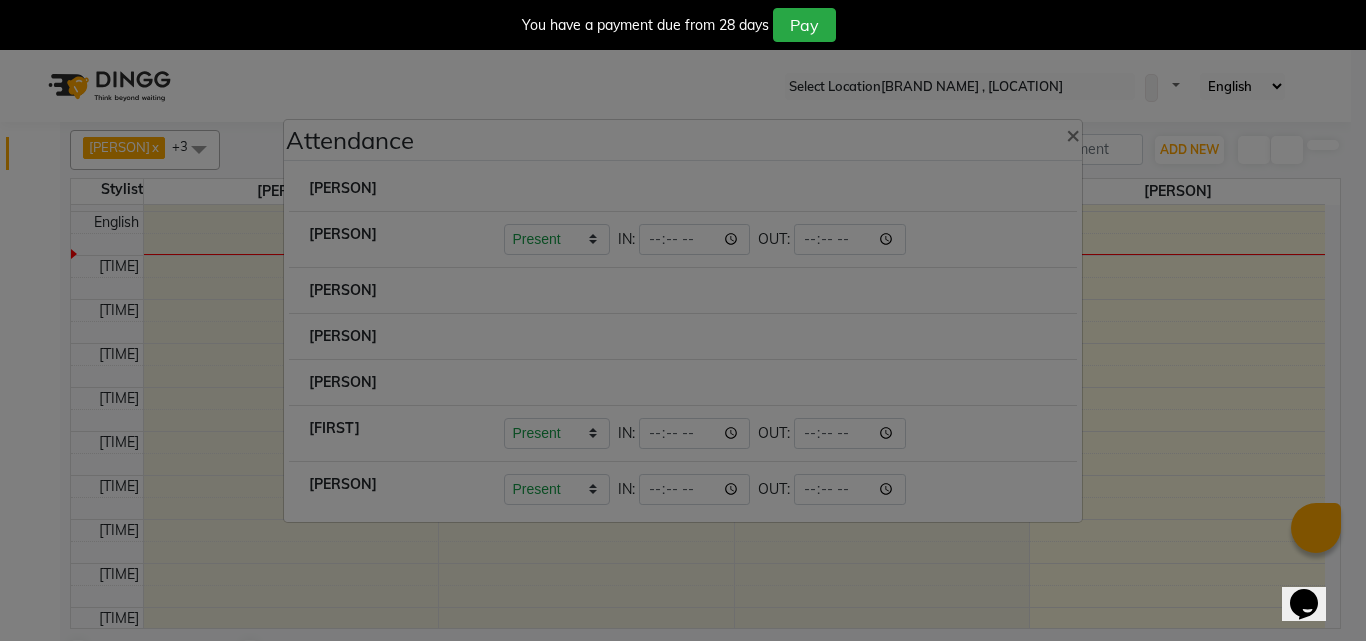 click at bounding box center (781, 188) 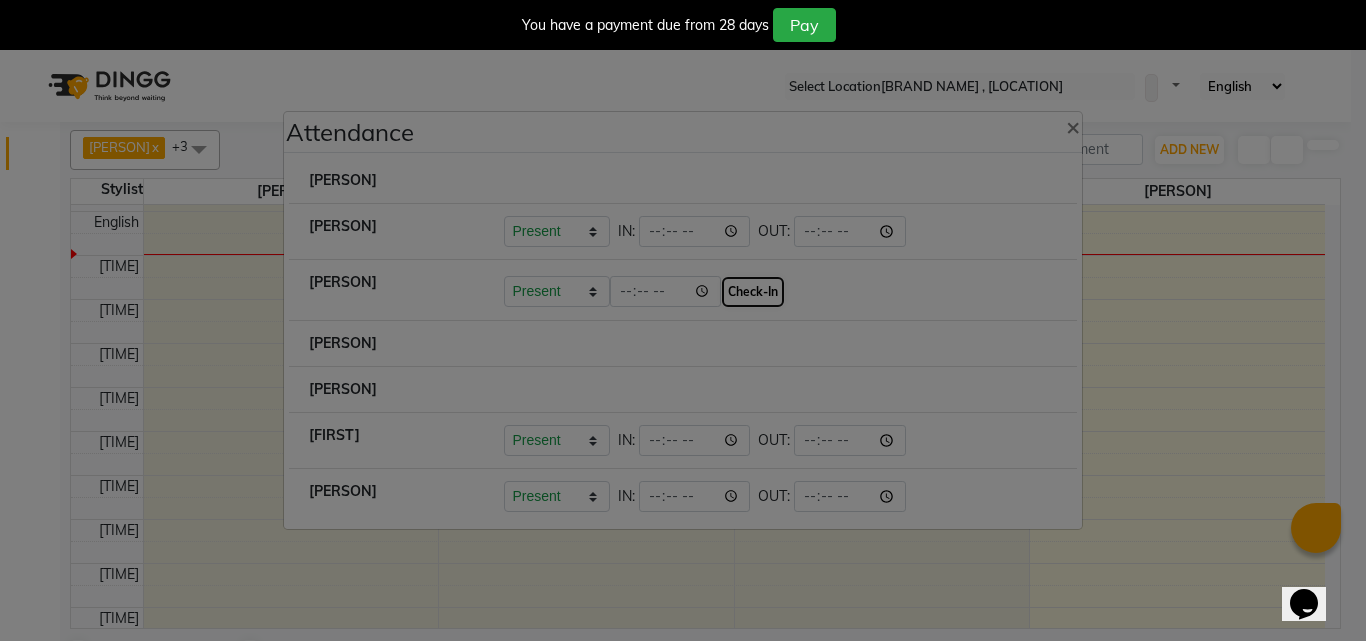 click on "Check-In" at bounding box center [753, 292] 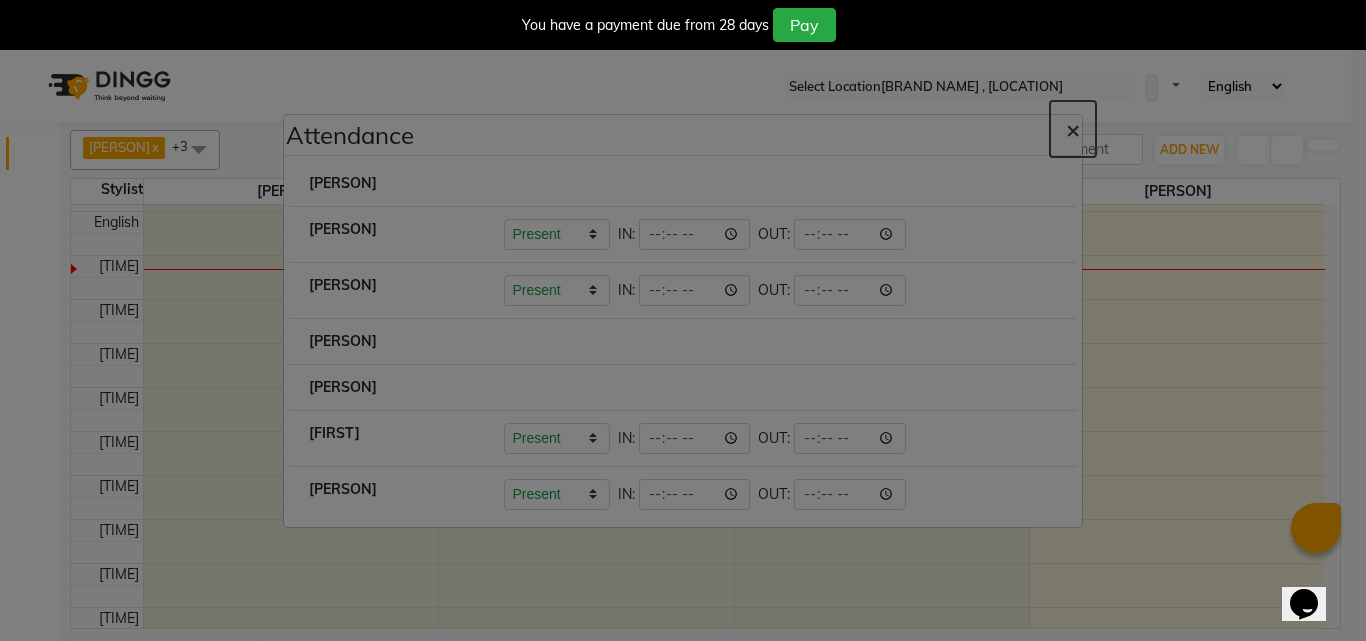 click on "×" at bounding box center [1073, 129] 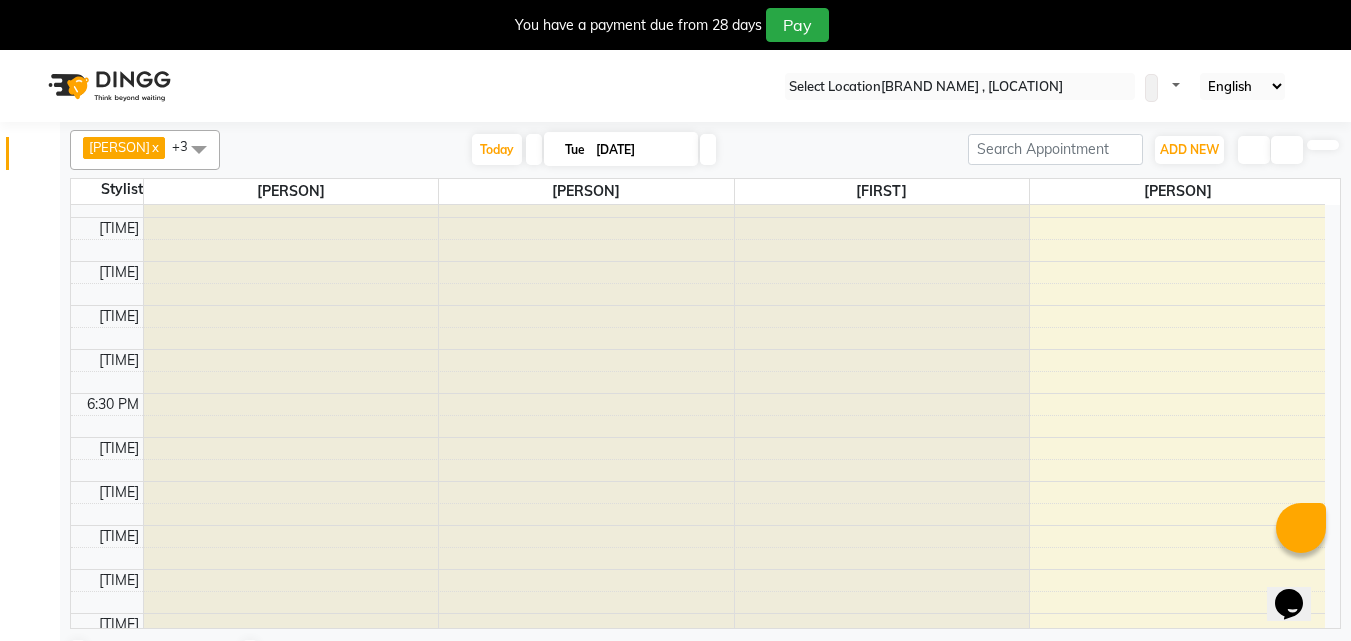 scroll, scrollTop: 1688, scrollLeft: 0, axis: vertical 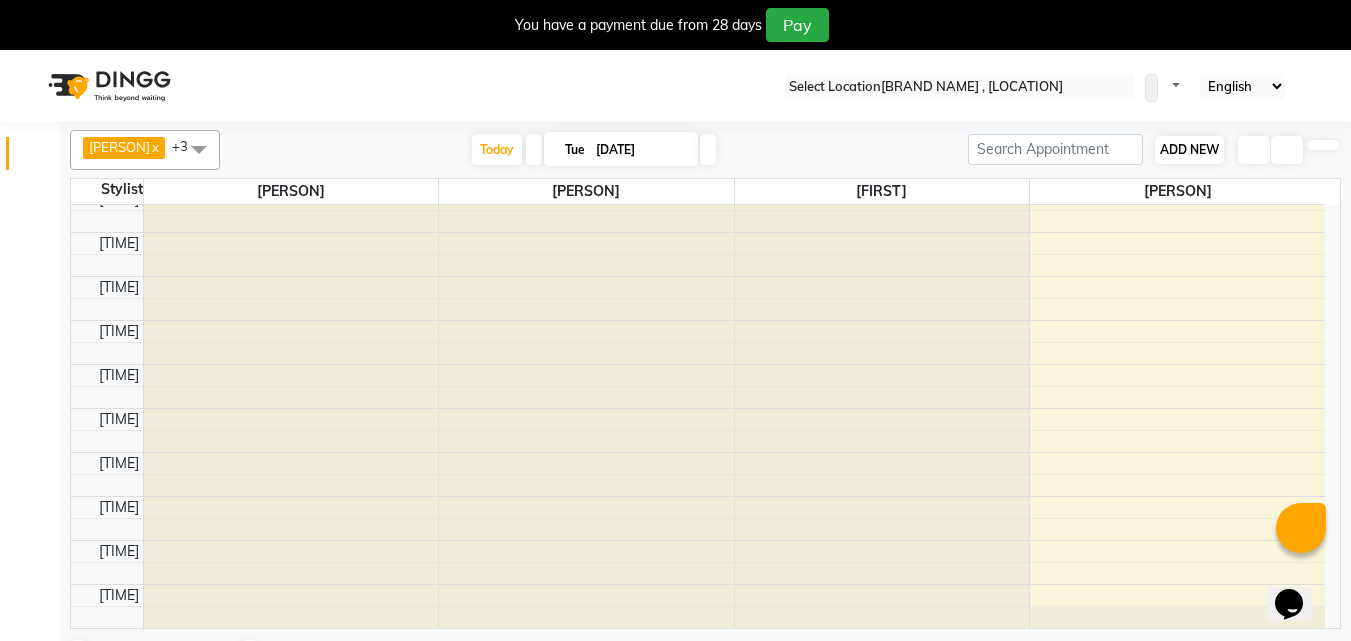 click on "ADD NEW" at bounding box center [1189, 149] 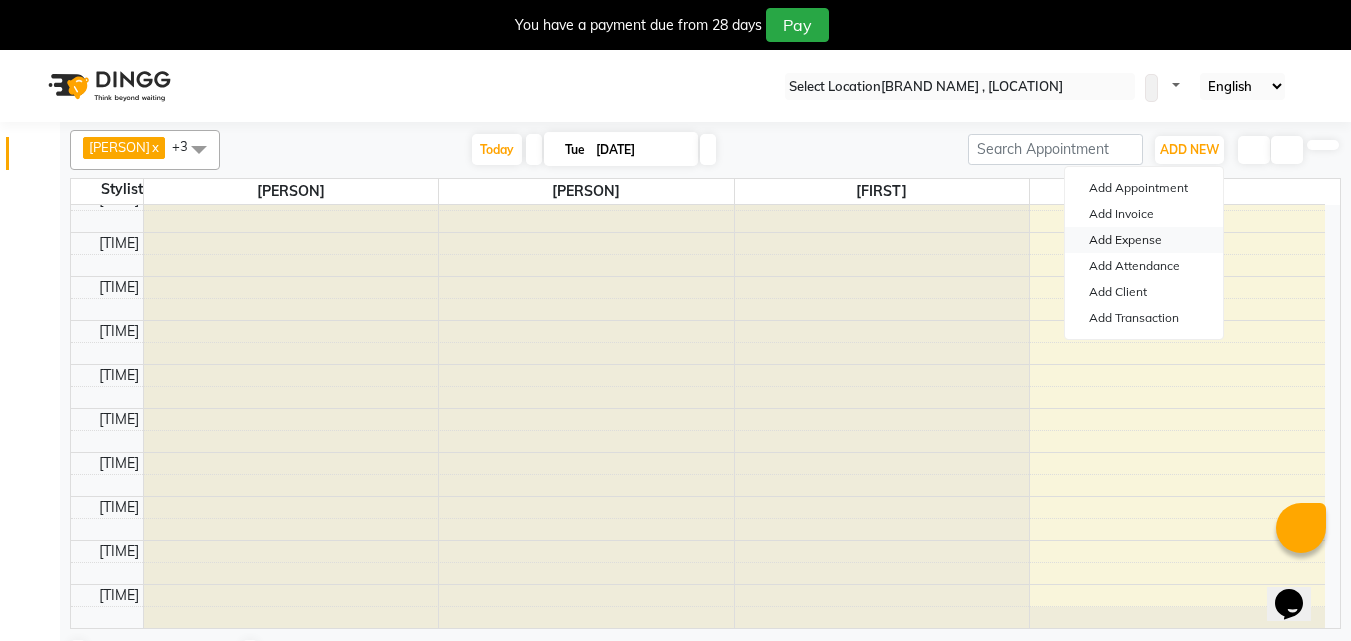 click on "Add Expense" at bounding box center (1144, 240) 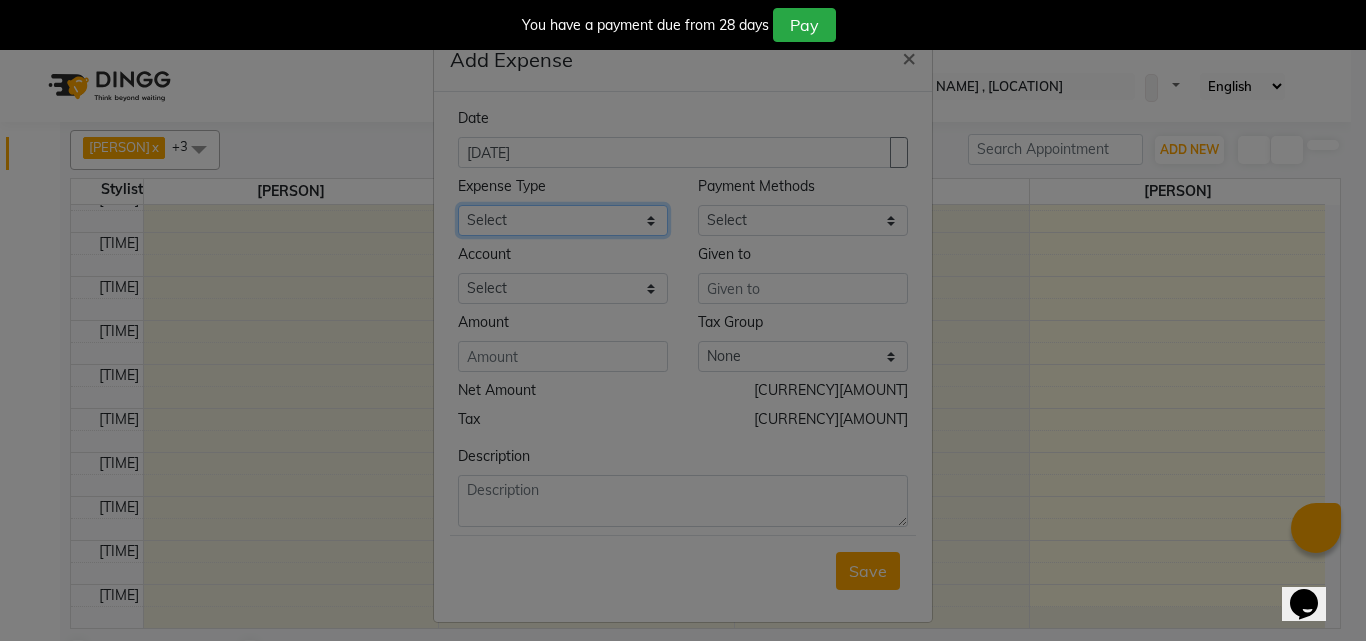 click on "Select Administrative fees Advance Salary Airfare Bank charges Branch 2 related Cash transfer to bank Client Snacks Clinical charges Cost of goods sold Equipment Fuel Furniture and equipment Govt fee Incentive Insurance International purchase Loan Repayment Maintenance Marketing Miscellaneous MRA Other Pantry Product Rent Salary Staff bonus Staff Snacks Tax Tea & Refreshment training Utilities Utilities" at bounding box center (563, 220) 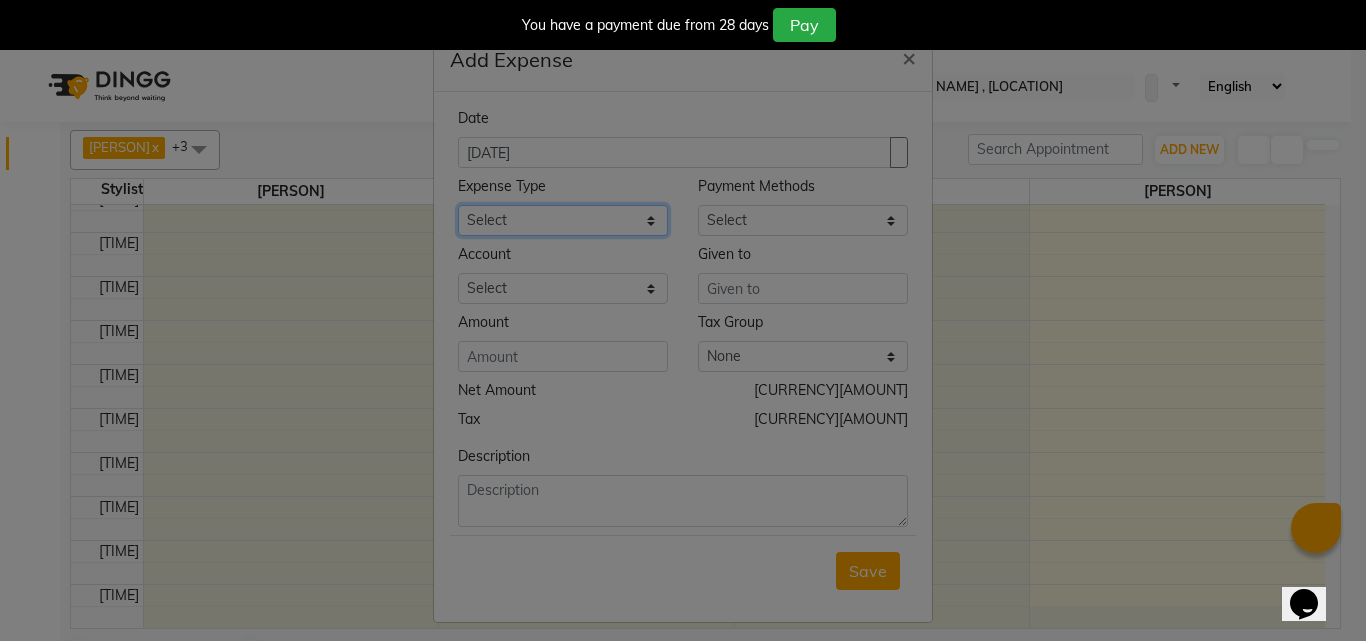 select on "14665" 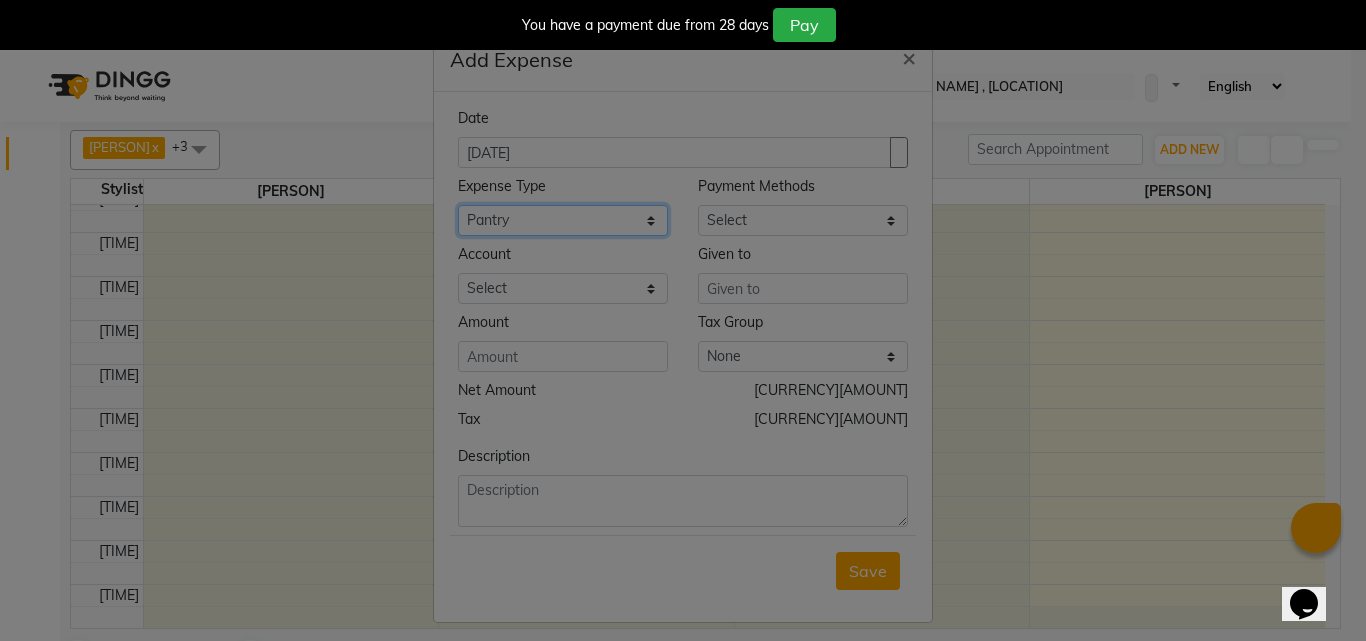 click on "Select Administrative fees Advance Salary Airfare Bank charges Branch 2 related Cash transfer to bank Client Snacks Clinical charges Cost of goods sold Equipment Fuel Furniture and equipment Govt fee Incentive Insurance International purchase Loan Repayment Maintenance Marketing Miscellaneous MRA Other Pantry Product Rent Salary Staff bonus Staff Snacks Tax Tea & Refreshment training Utilities Utilities" at bounding box center [563, 220] 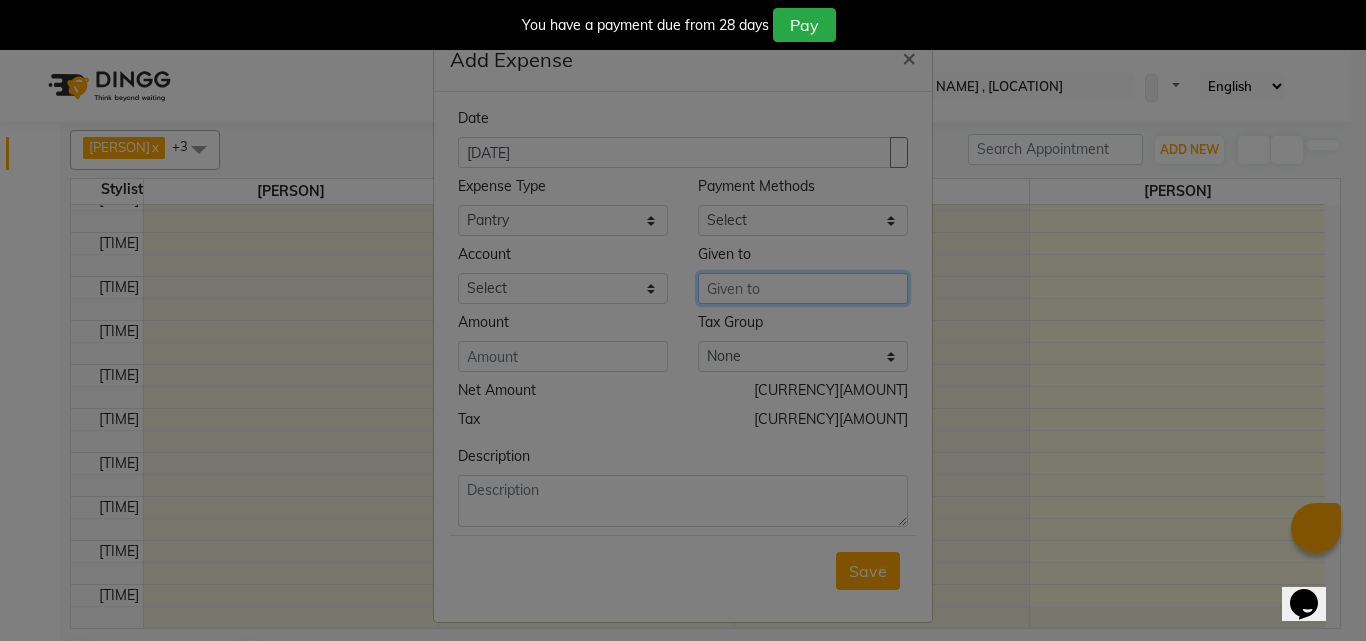 click at bounding box center (803, 288) 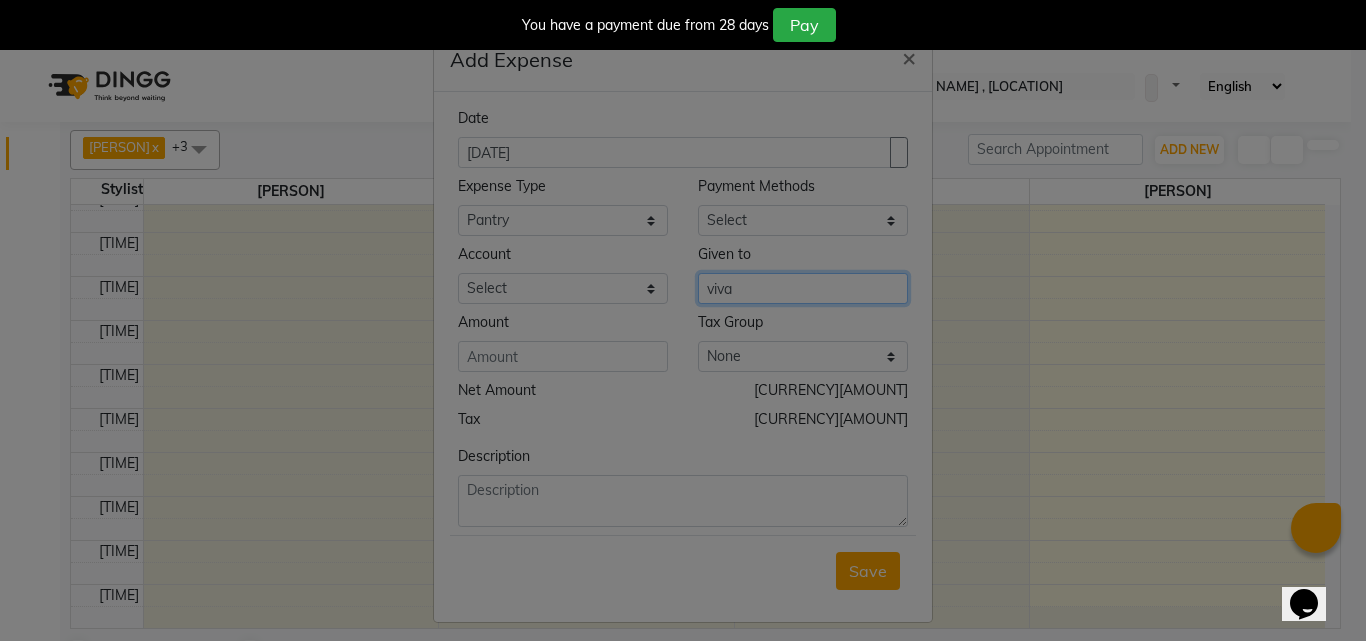 type on "viva" 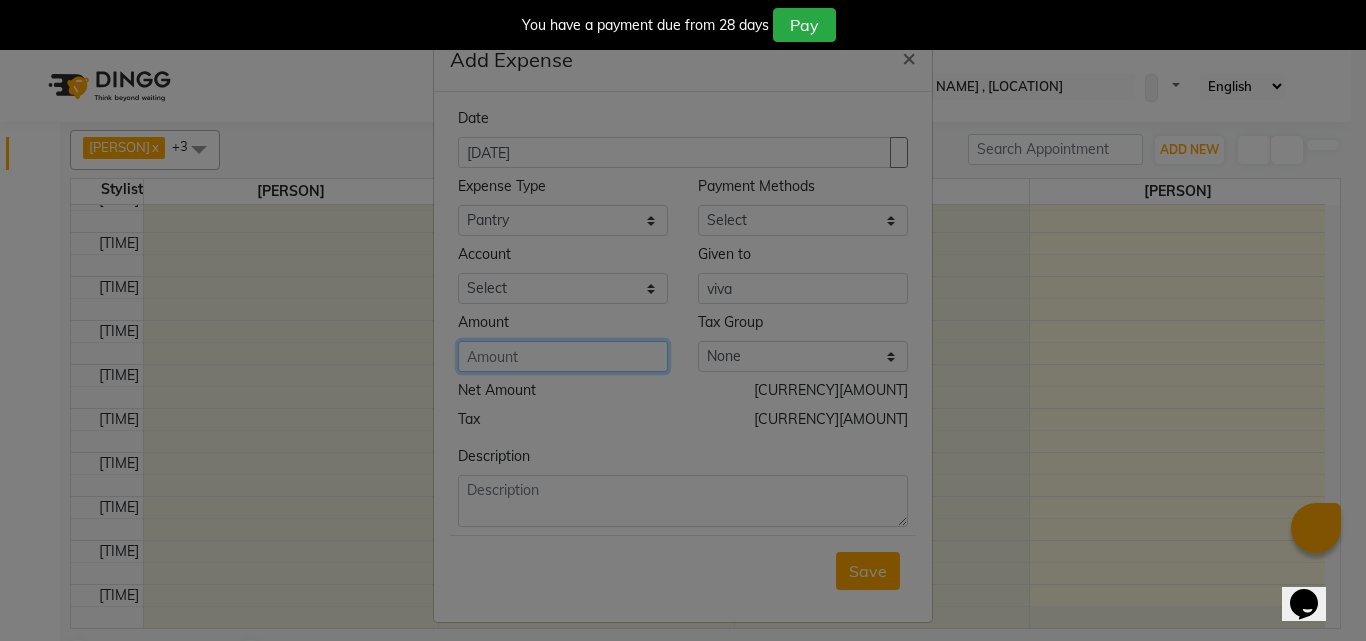 click at bounding box center [563, 356] 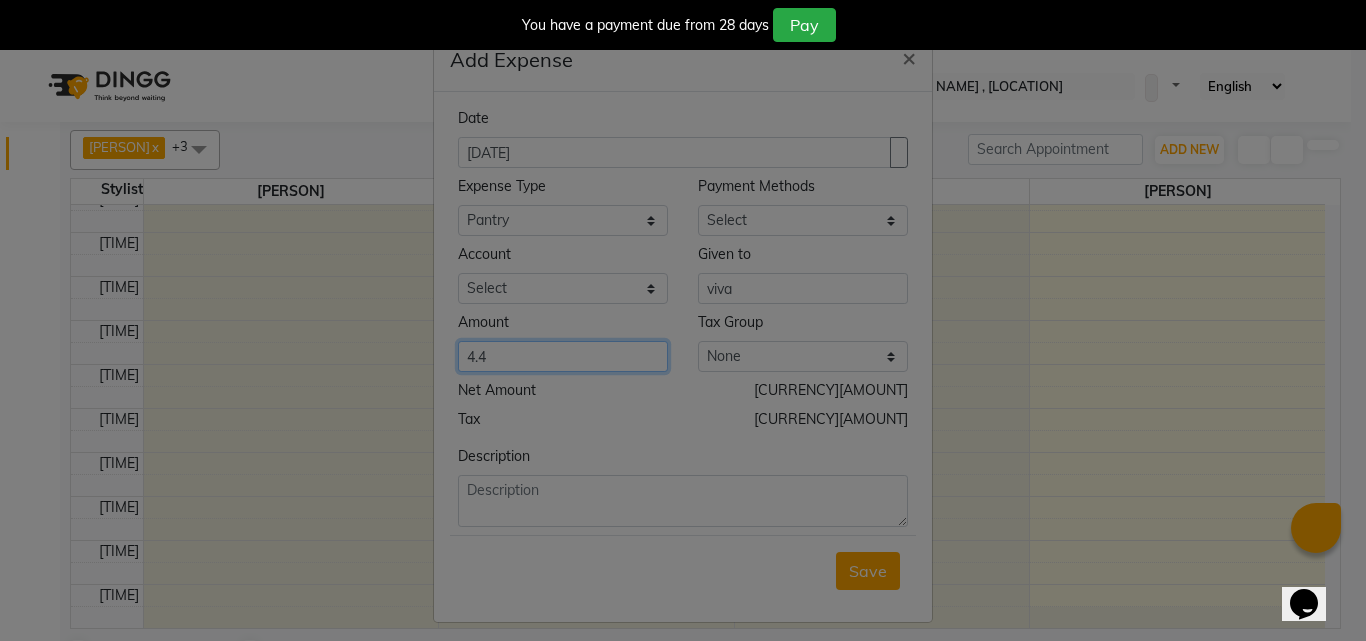 type on "4.4" 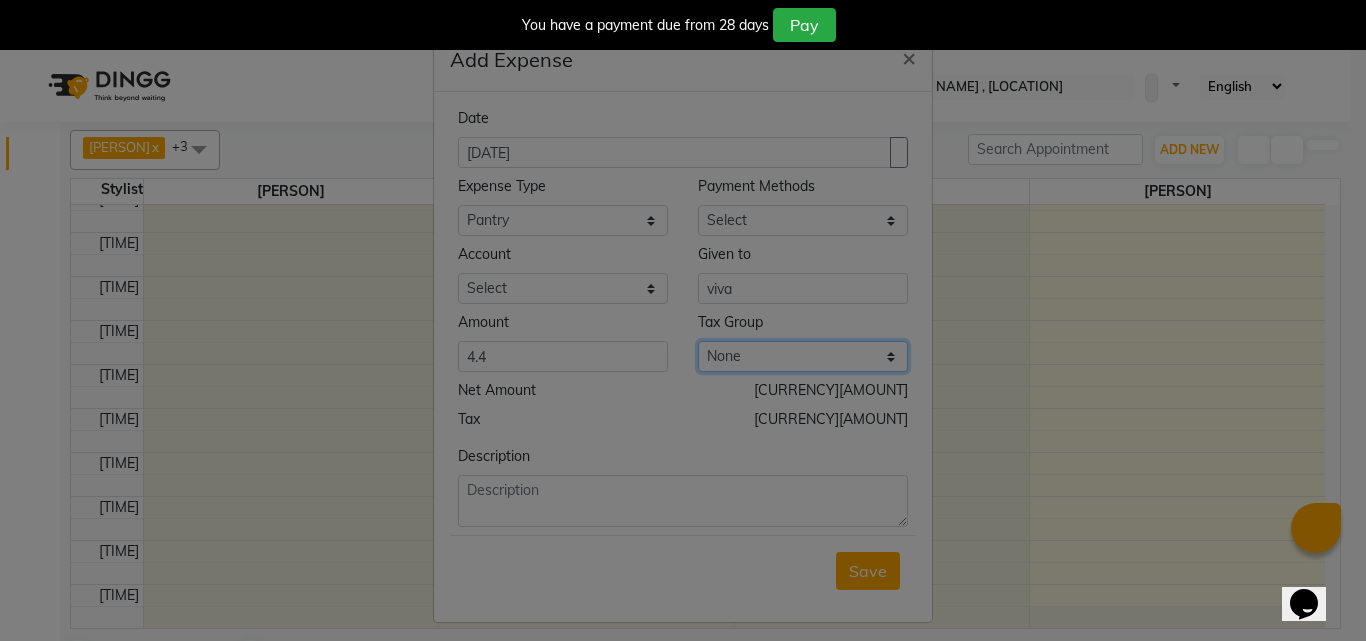 click on "None VAT" at bounding box center [803, 220] 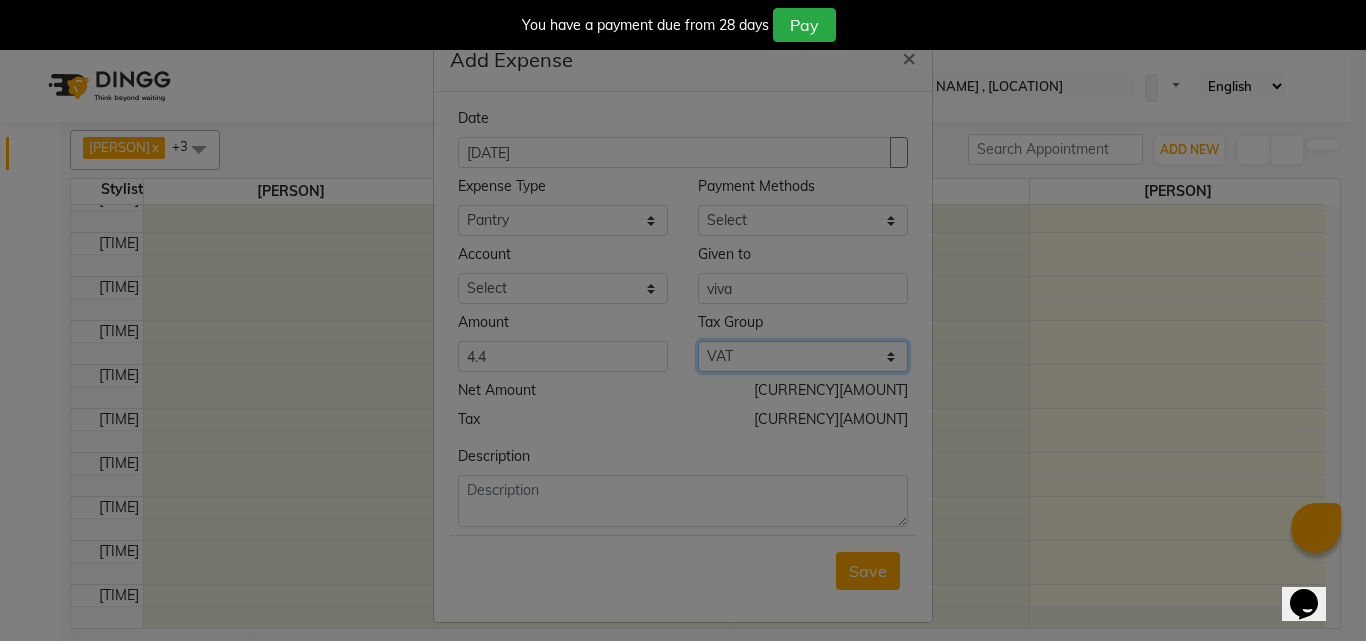 click on "None VAT" at bounding box center (803, 220) 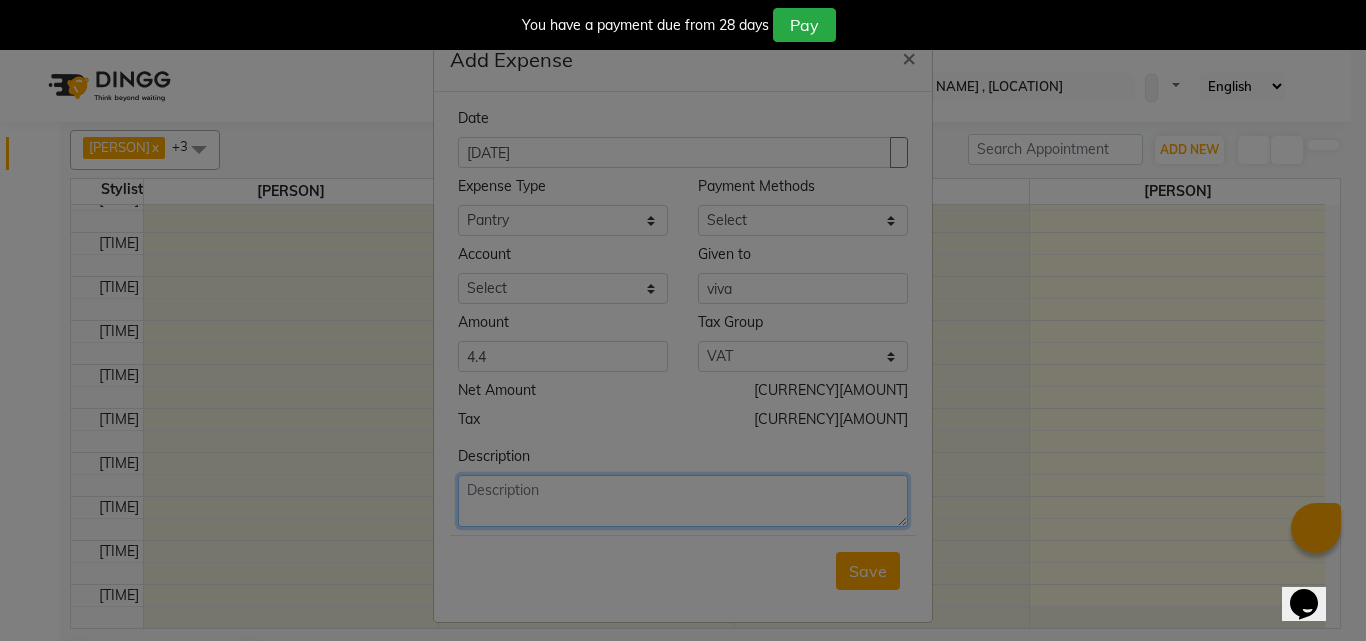 click at bounding box center [683, 501] 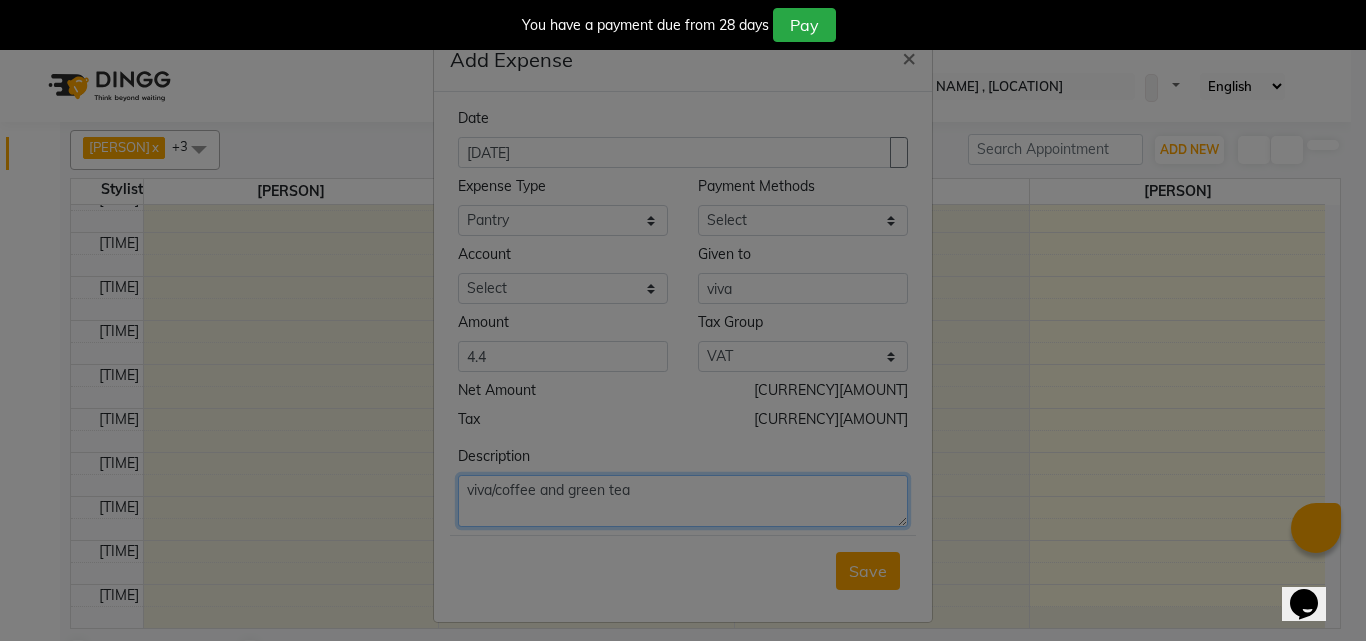 click on "viva/coffee and green tea" at bounding box center [683, 501] 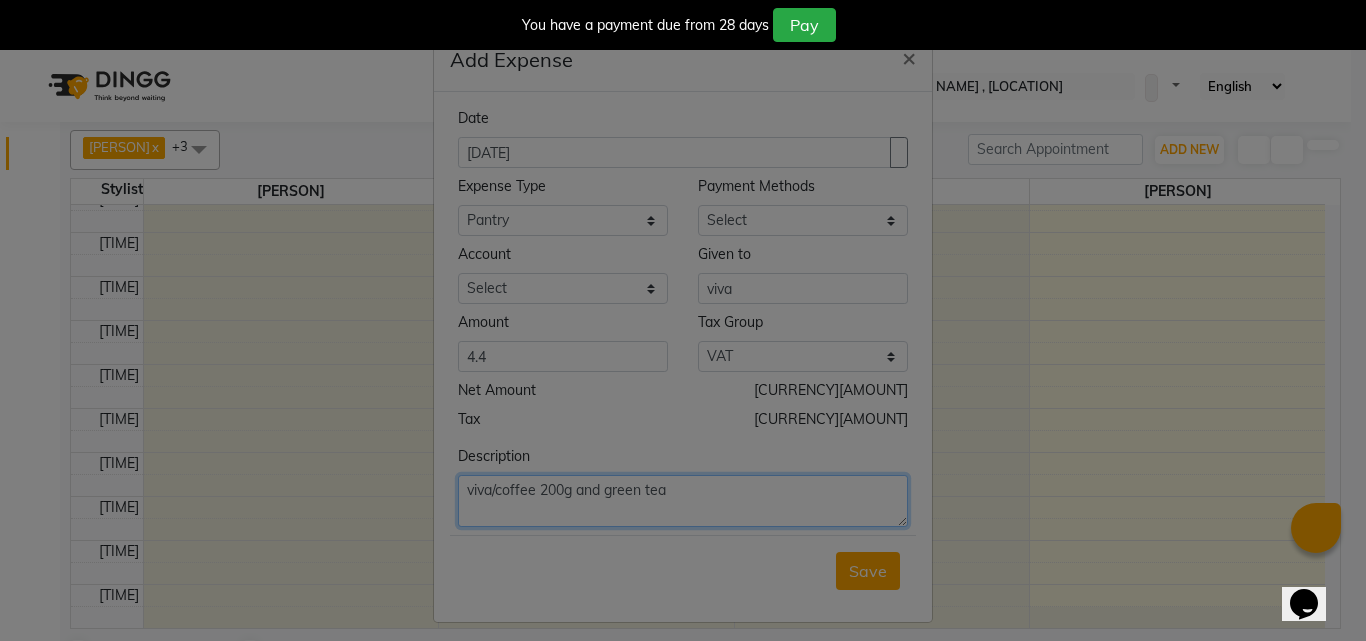 click on "viva/coffee 200g and green tea" at bounding box center [683, 501] 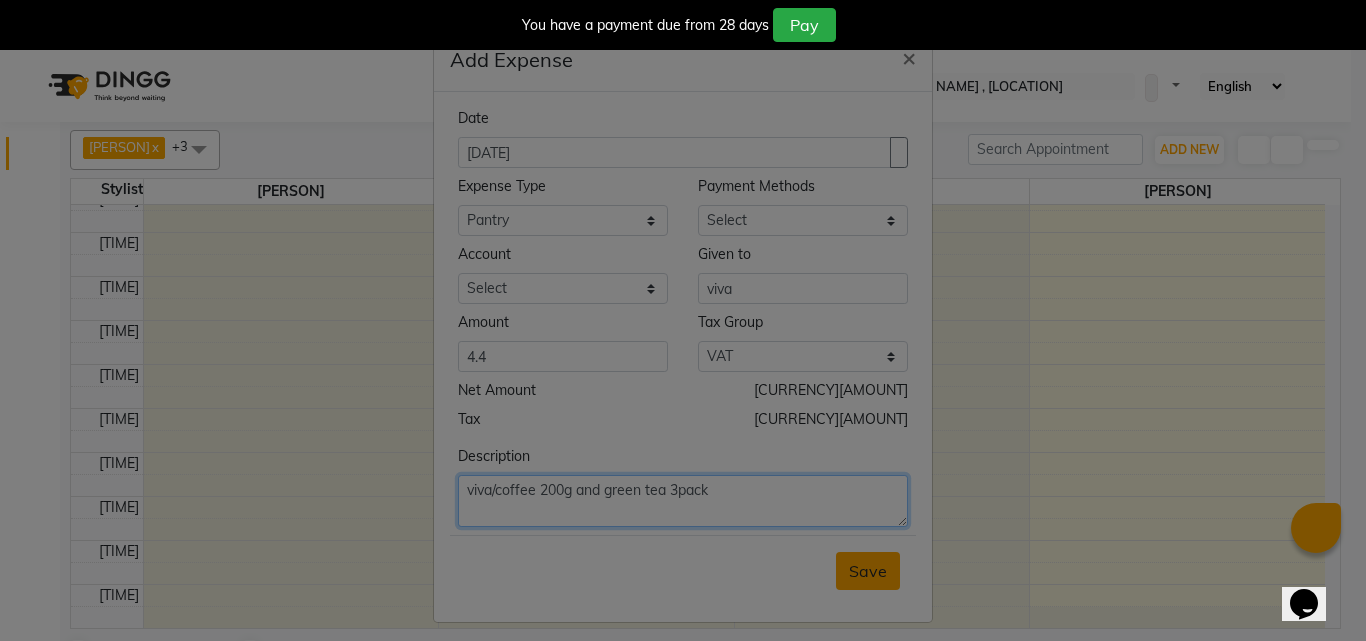 type on "viva/coffee 200g and green tea 3pack" 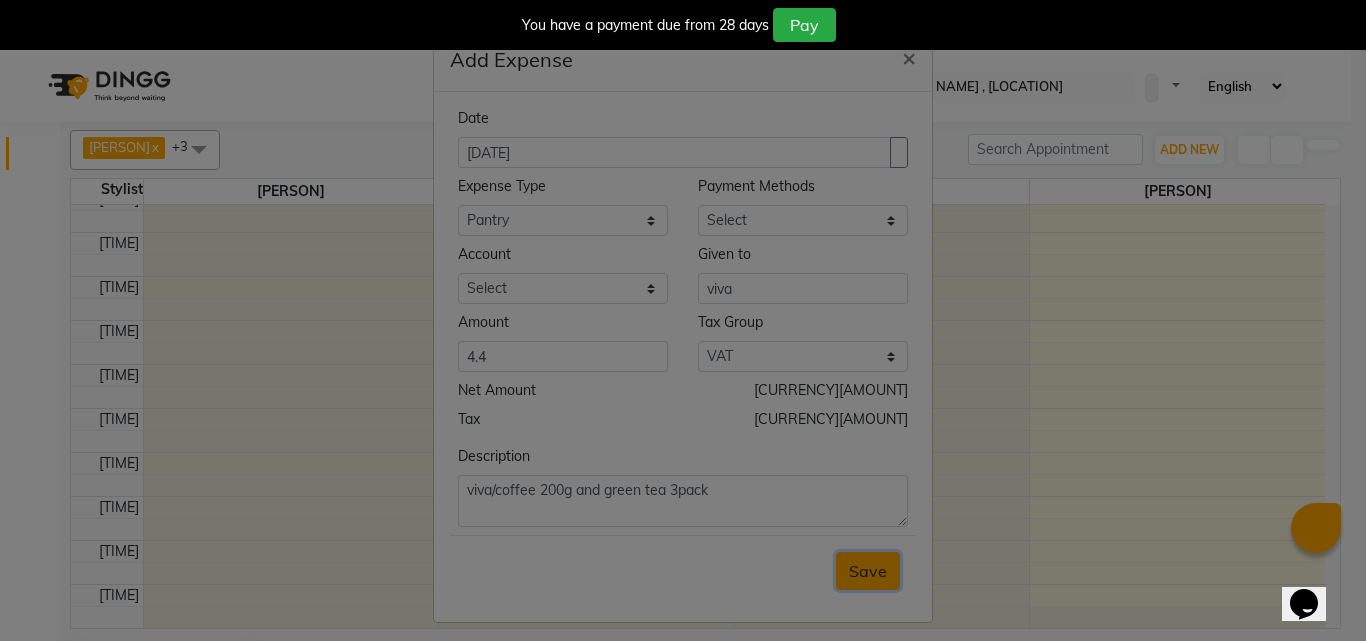 click on "Save" at bounding box center [868, 571] 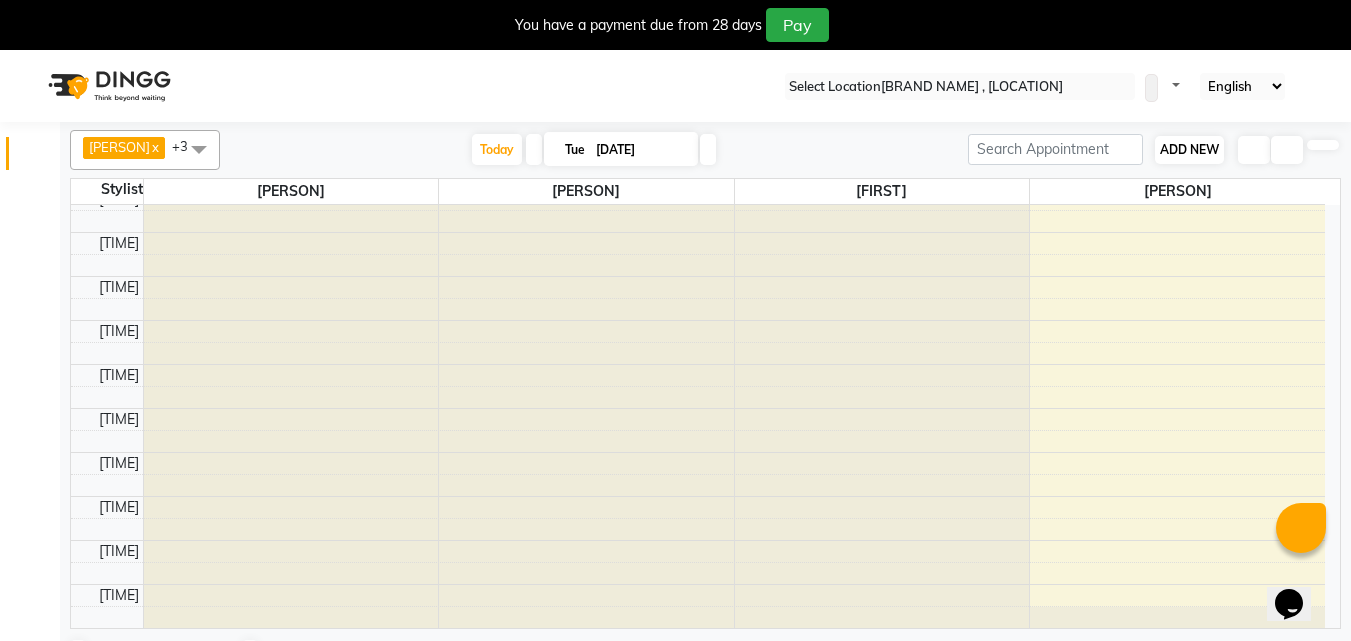 click on "ADD NEW" at bounding box center [1189, 149] 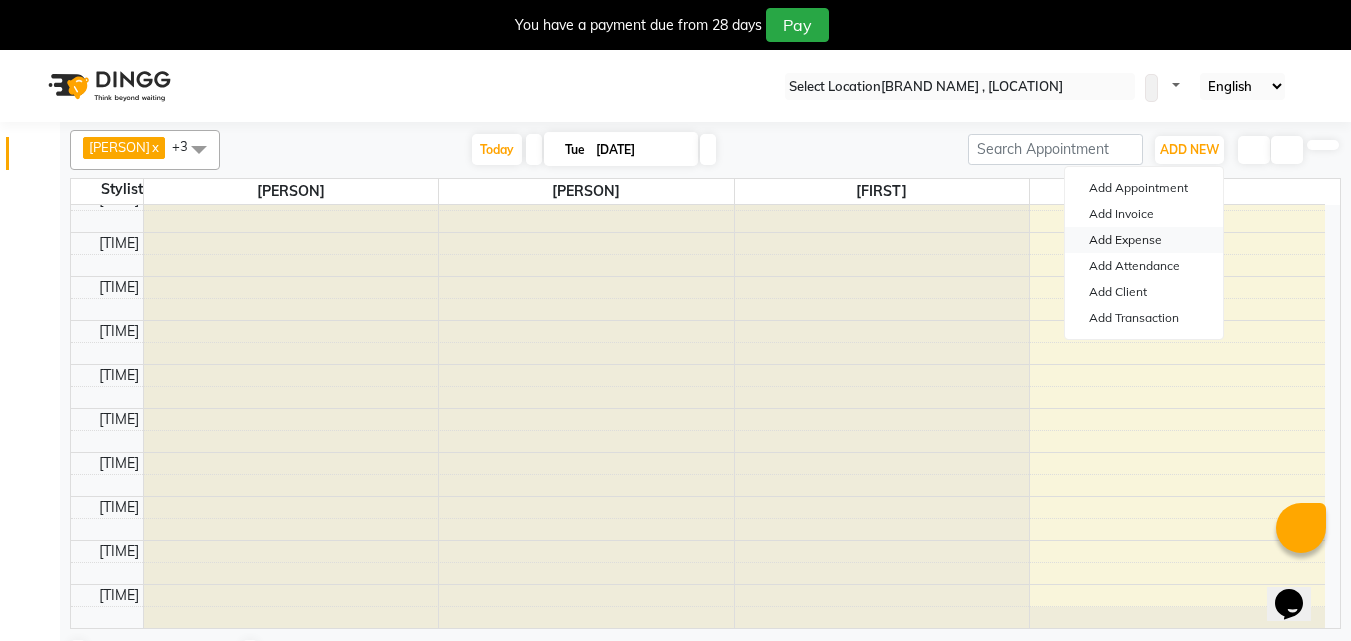 click on "Add Expense" at bounding box center (1144, 240) 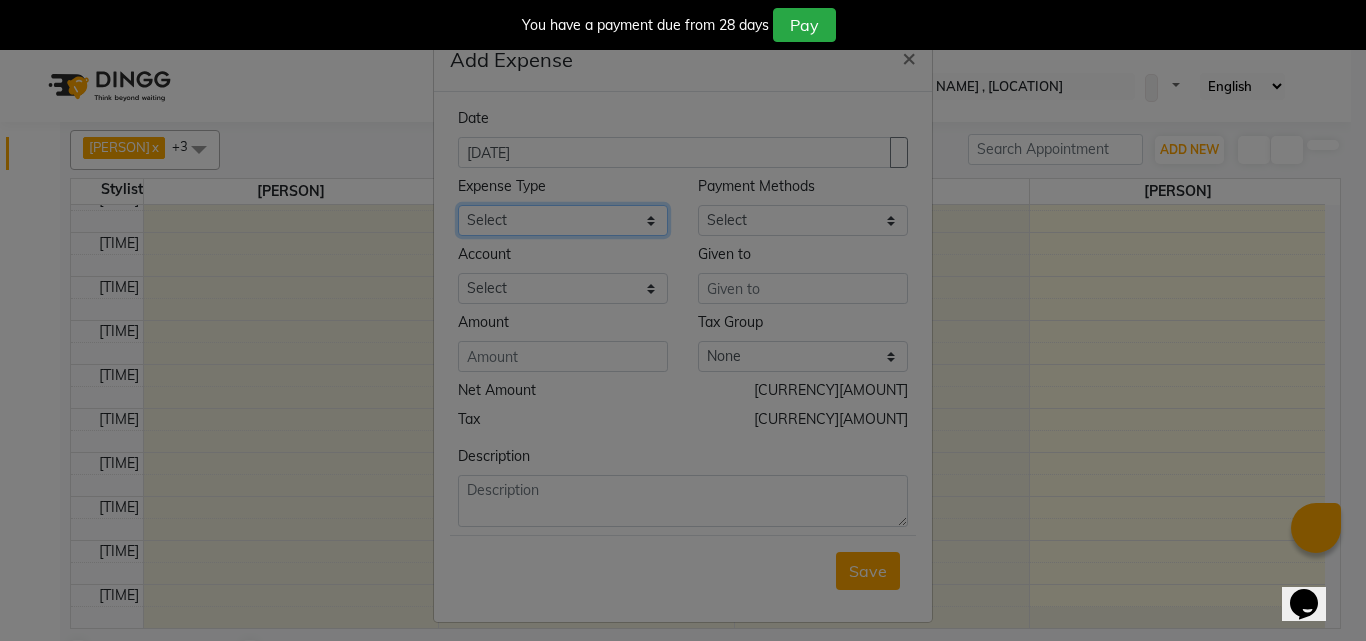 click on "Select Administrative fees Advance Salary Airfare Bank charges Branch 2 related Cash transfer to bank Client Snacks Clinical charges Cost of goods sold Equipment Fuel Furniture and equipment Govt fee Incentive Insurance International purchase Loan Repayment Maintenance Marketing Miscellaneous MRA Other Pantry Product Rent Salary Staff bonus Staff Snacks Tax Tea & Refreshment training Utilities Utilities" at bounding box center (563, 220) 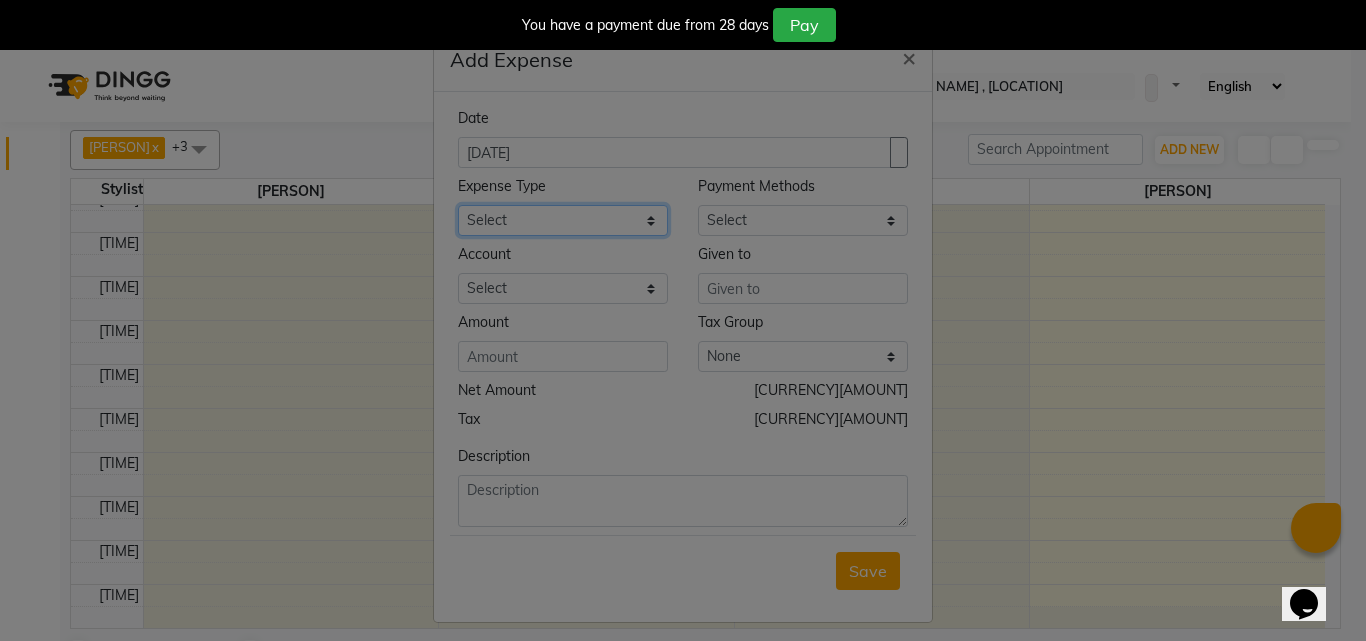 select on "14665" 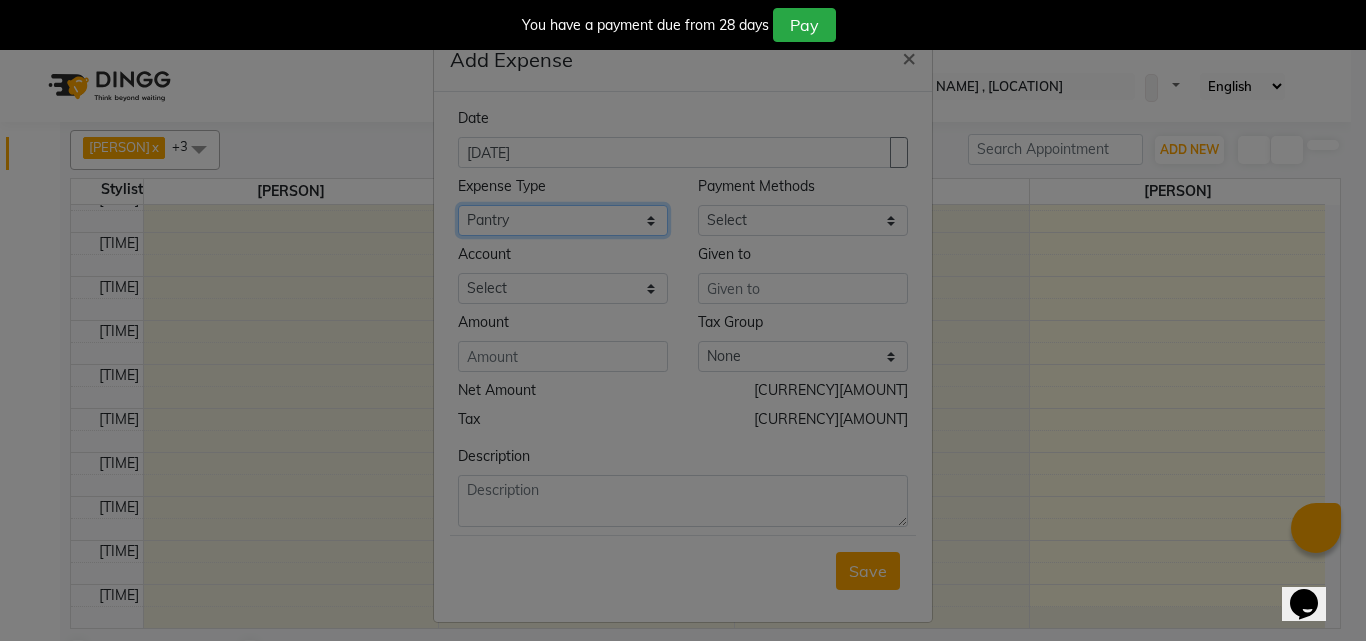 click on "Select Administrative fees Advance Salary Airfare Bank charges Branch 2 related Cash transfer to bank Client Snacks Clinical charges Cost of goods sold Equipment Fuel Furniture and equipment Govt fee Incentive Insurance International purchase Loan Repayment Maintenance Marketing Miscellaneous MRA Other Pantry Product Rent Salary Staff bonus Staff Snacks Tax Tea & Refreshment training Utilities Utilities" at bounding box center (563, 220) 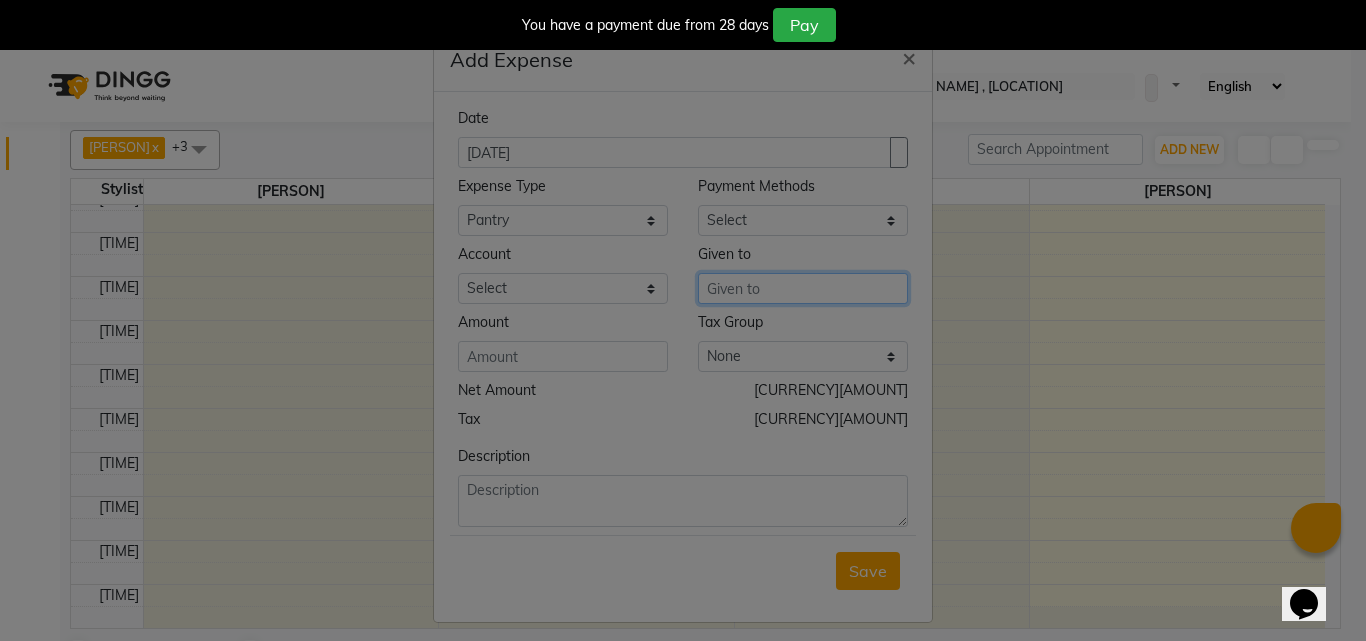 click at bounding box center [803, 288] 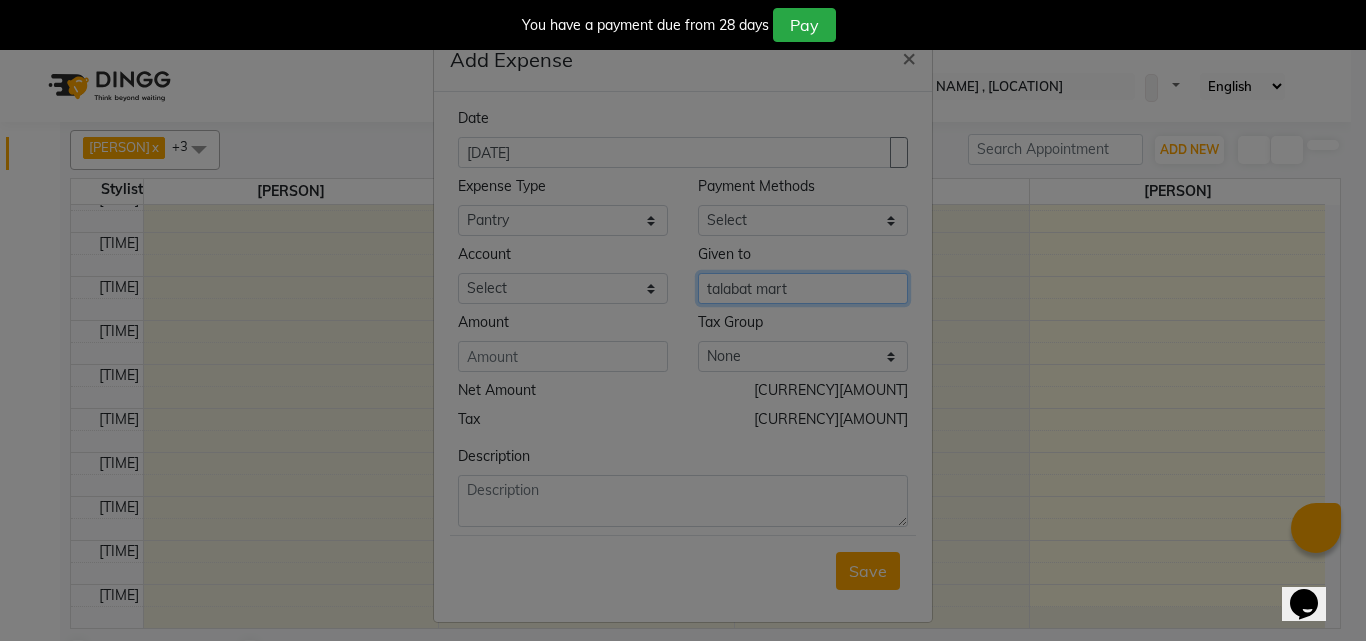type on "talabat mart" 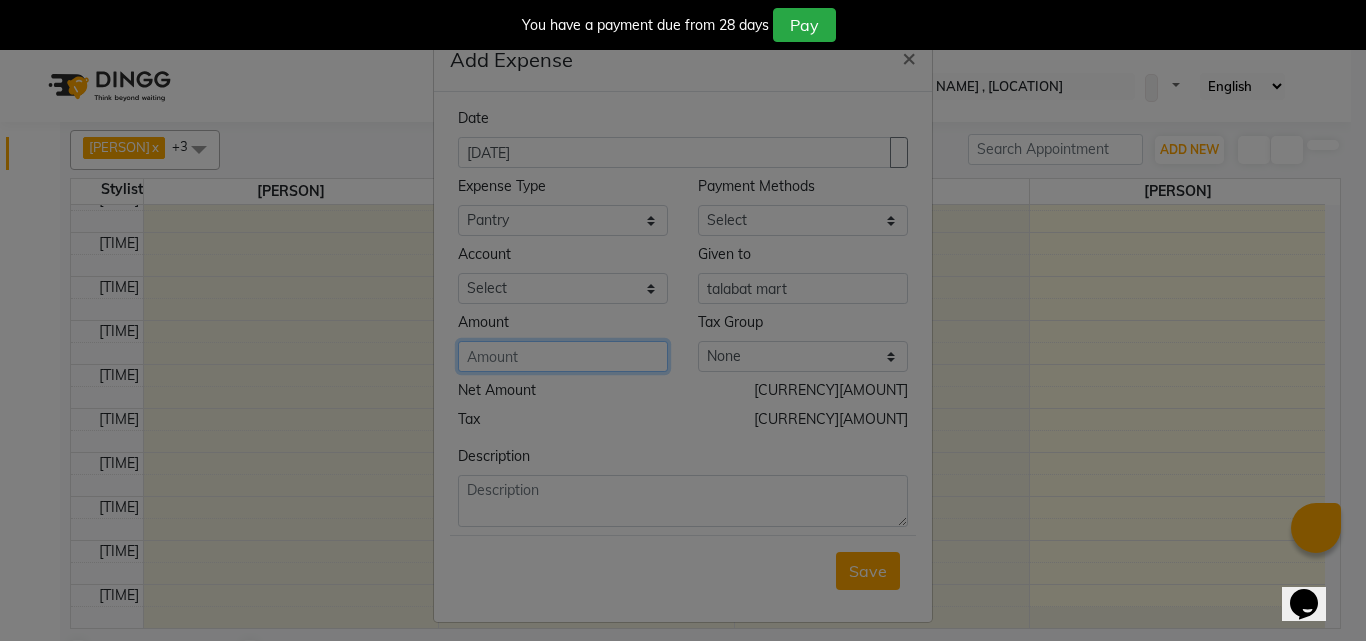 click at bounding box center (563, 356) 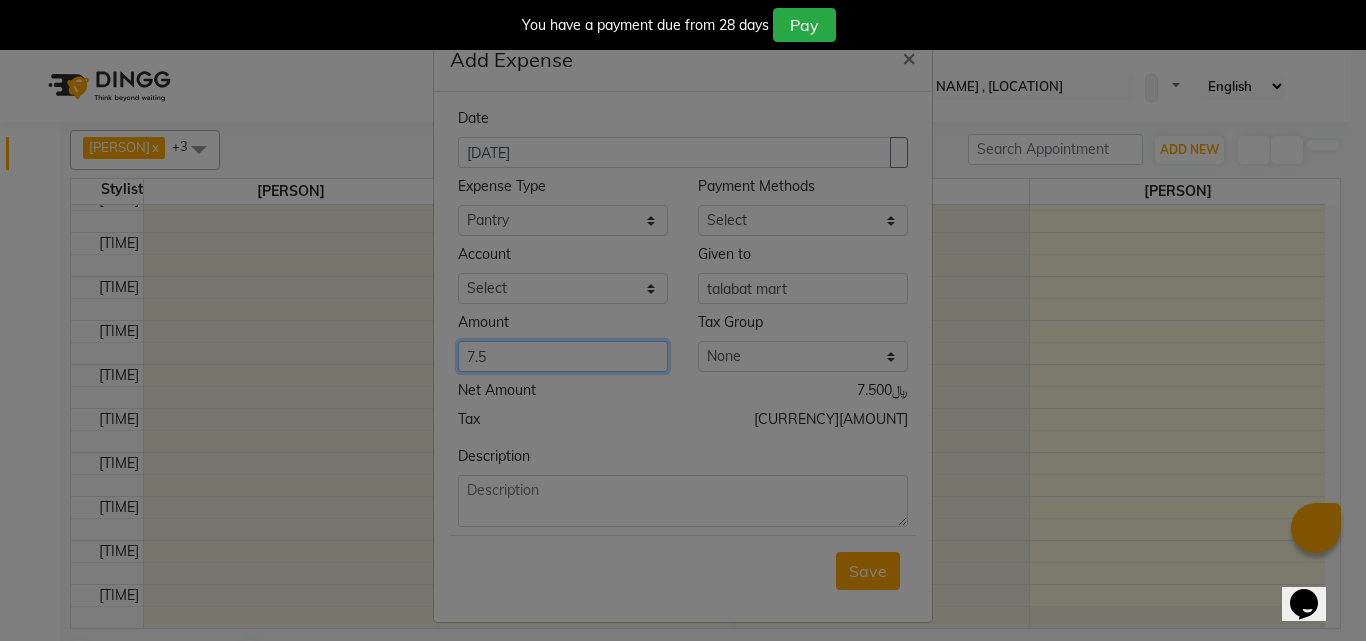 type on "7.5" 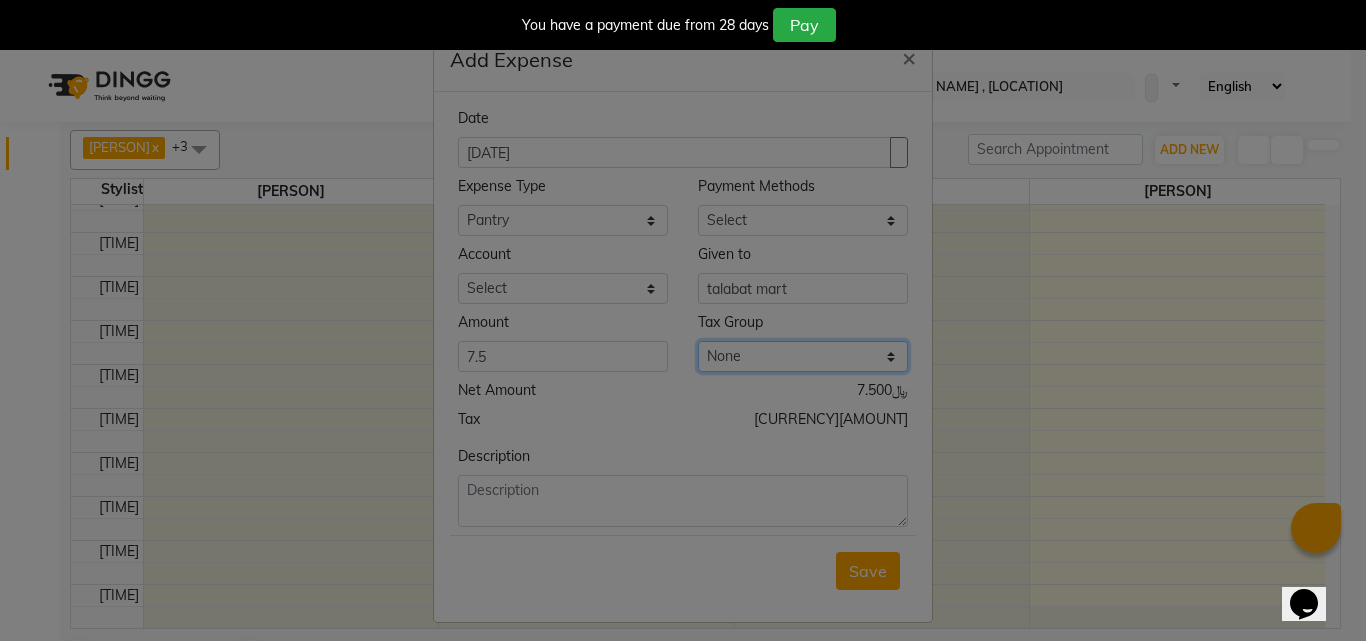 click on "None VAT" at bounding box center [803, 220] 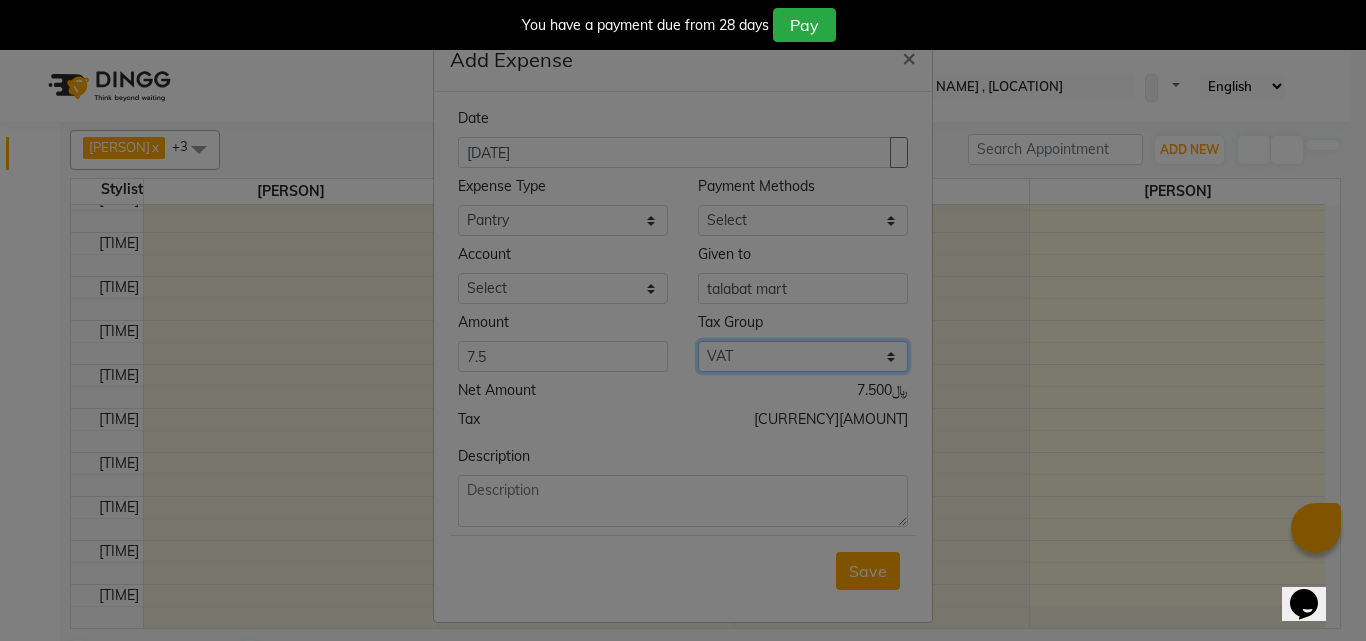 click on "None VAT" at bounding box center [803, 220] 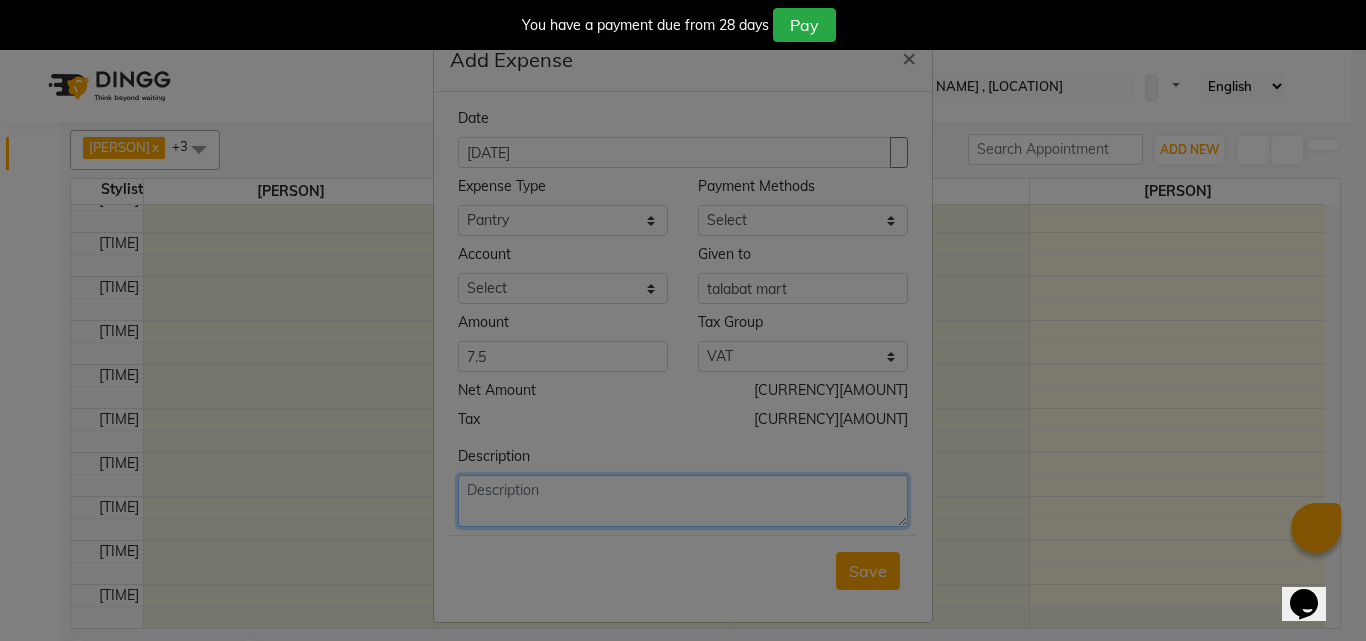 click at bounding box center (683, 501) 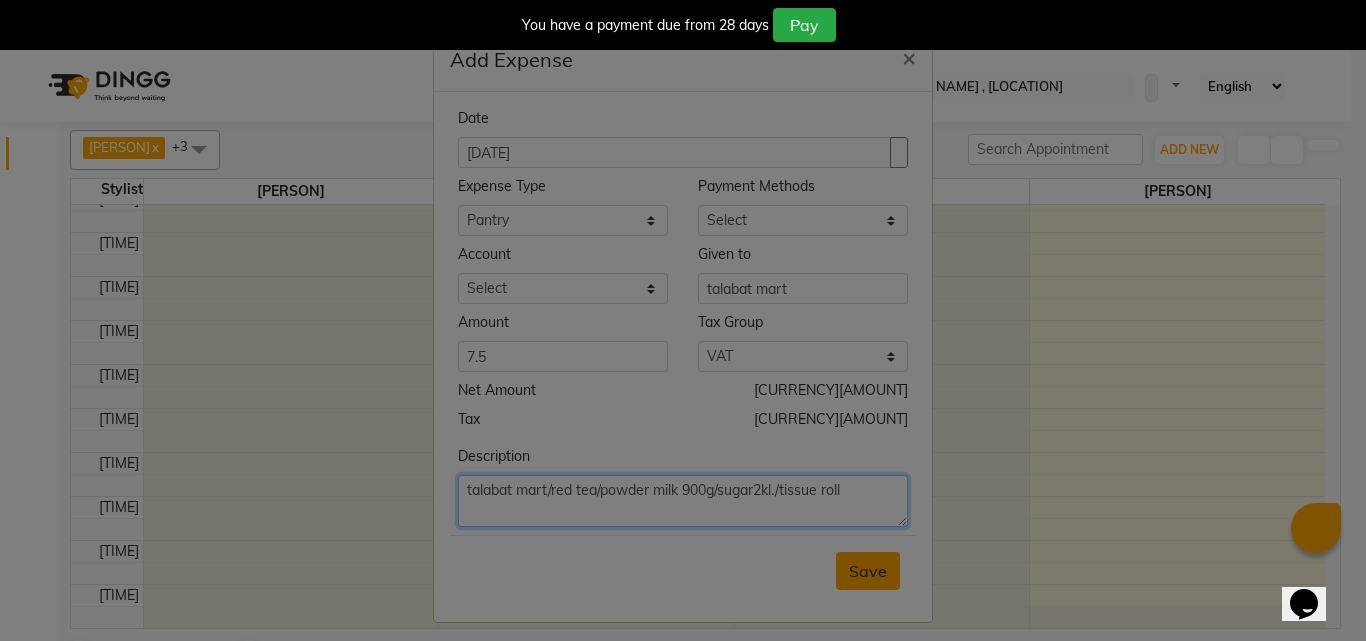 type on "talabat mart/red tea/powder milk 900g/sugar2kl./tissue roll" 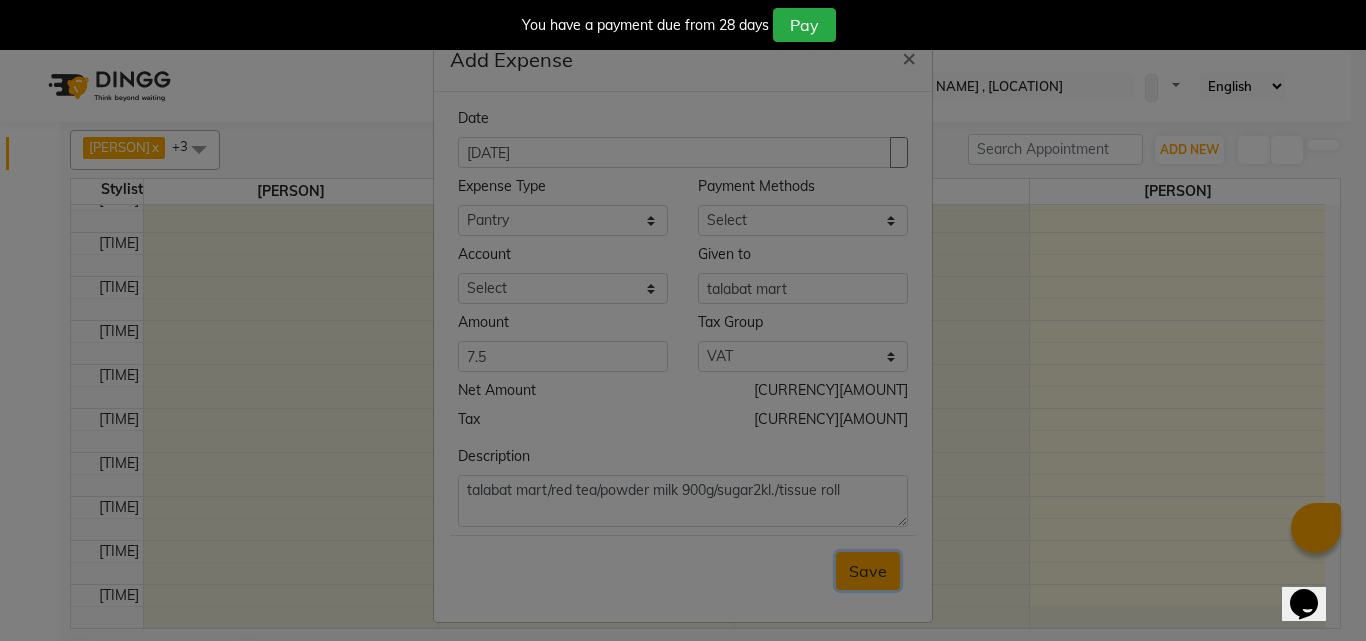 click on "Save" at bounding box center (868, 571) 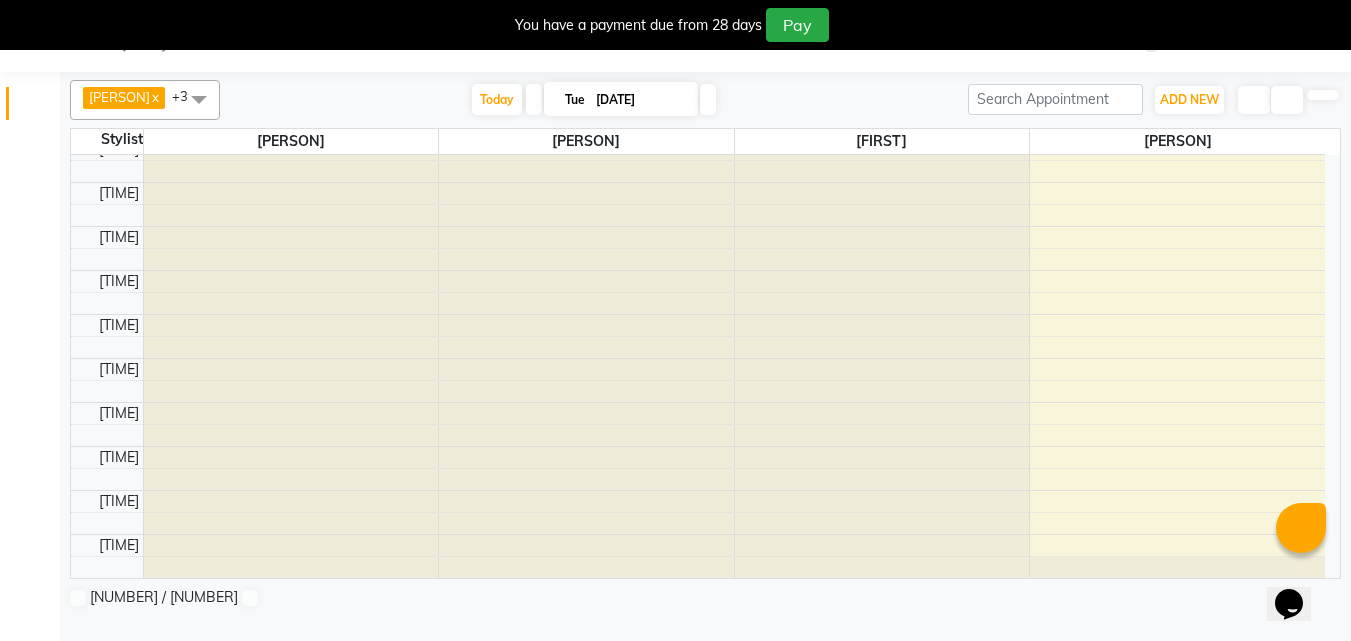 scroll, scrollTop: 0, scrollLeft: 0, axis: both 